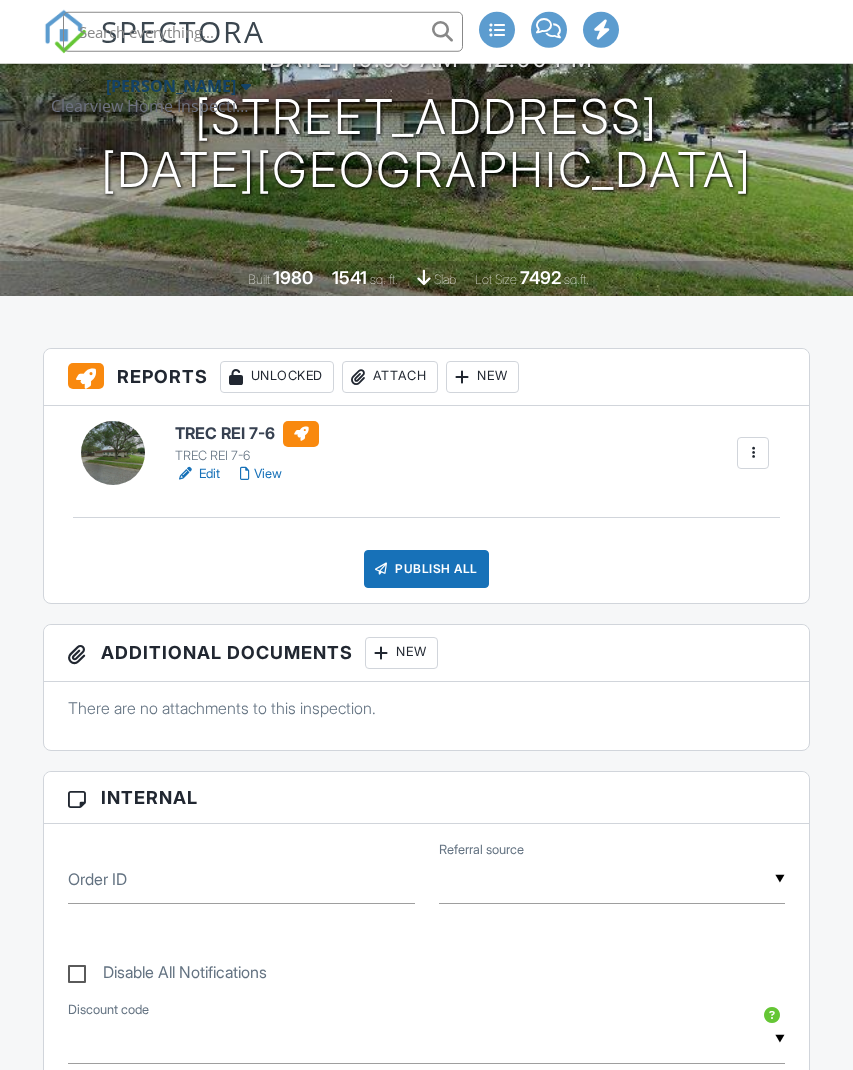 scroll, scrollTop: 329, scrollLeft: 0, axis: vertical 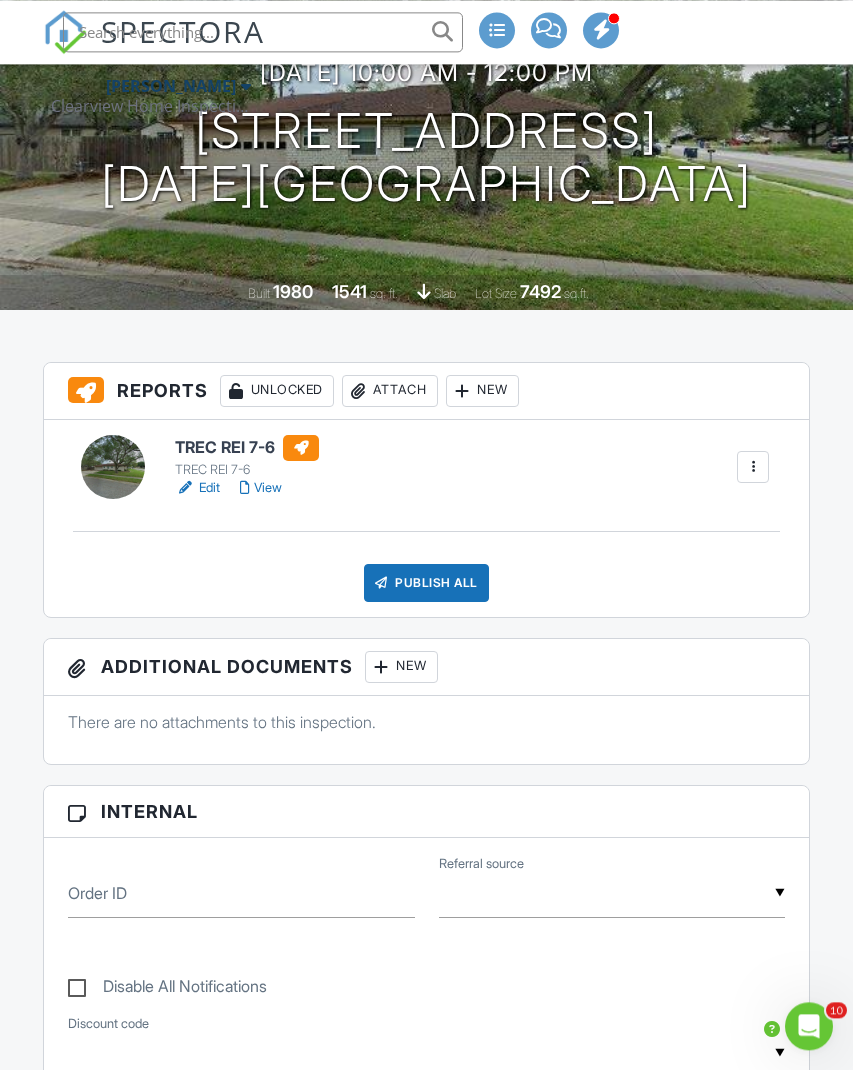 click on "New" at bounding box center (401, 667) 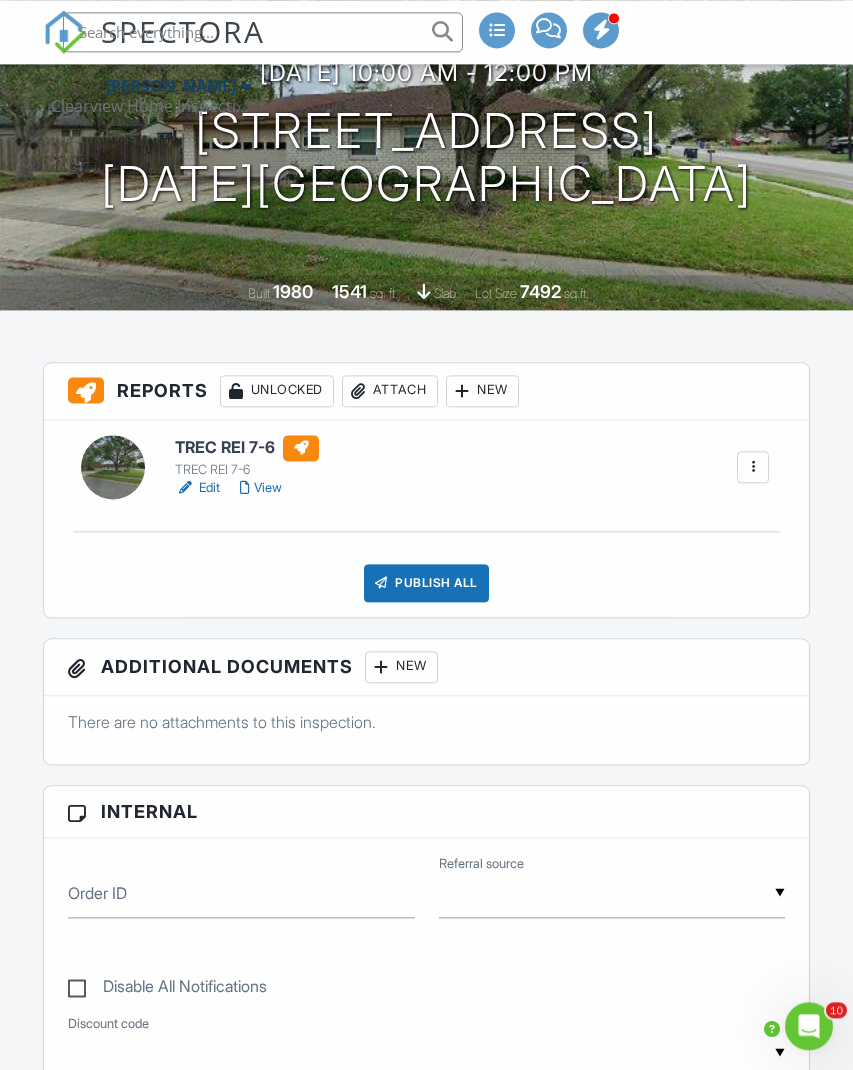 scroll, scrollTop: 265, scrollLeft: 0, axis: vertical 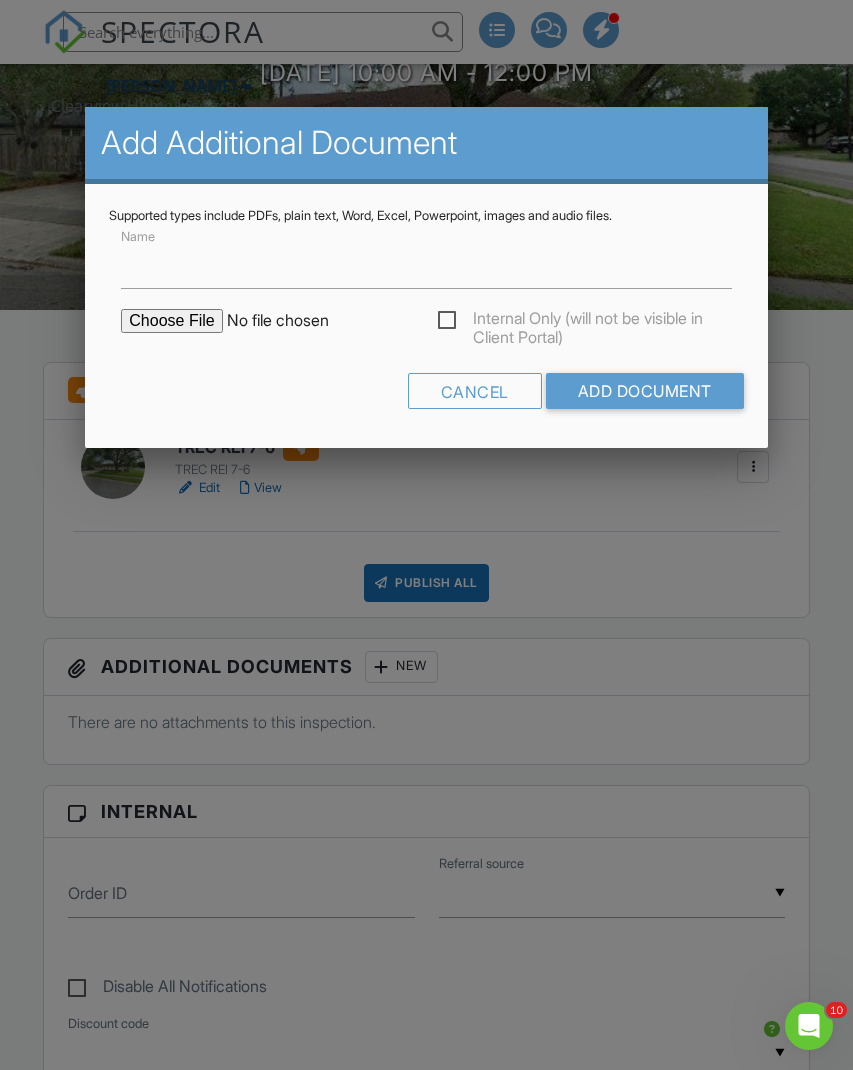 click at bounding box center (291, 321) 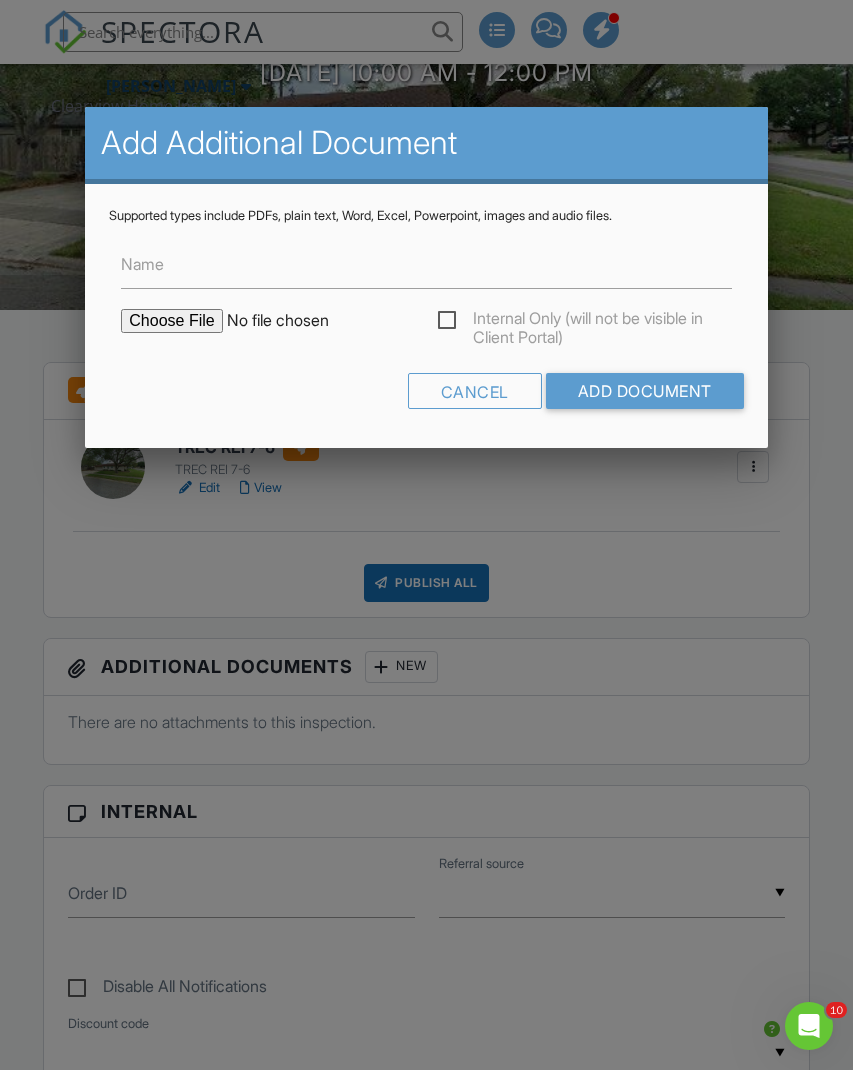 type on "C:\fakepath\IMG_7603.png" 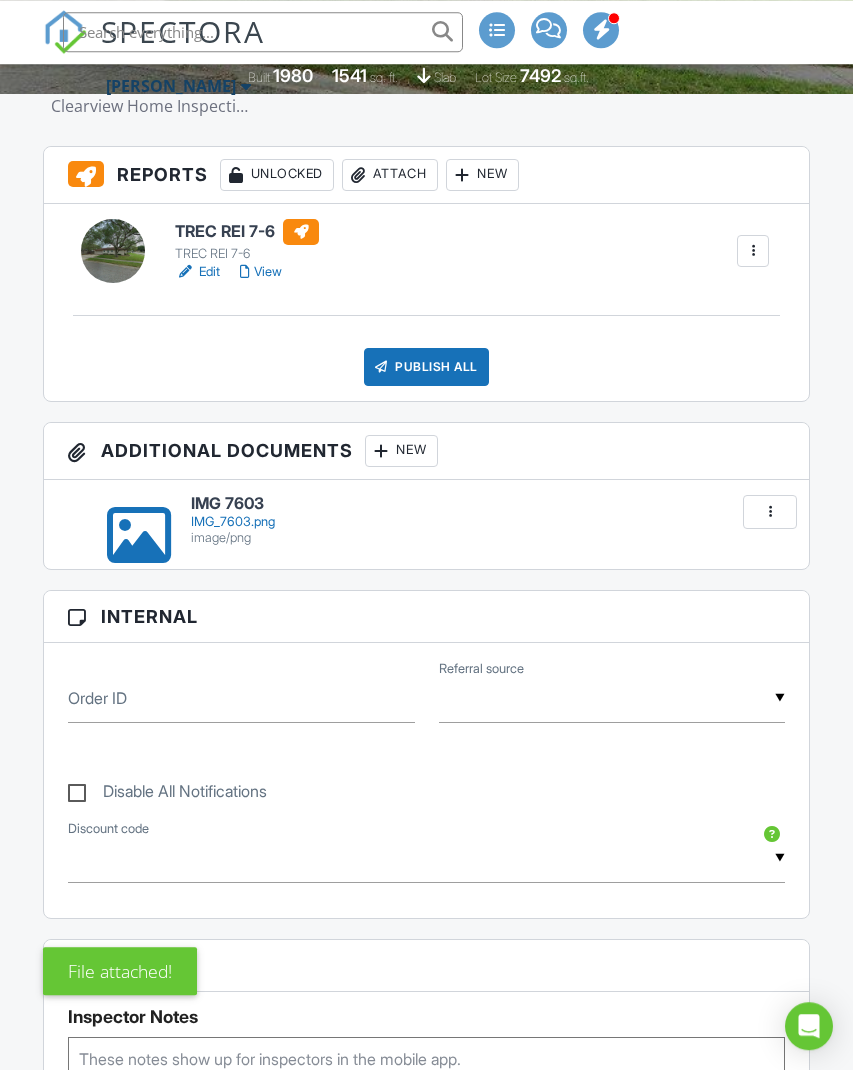 scroll, scrollTop: 685, scrollLeft: 0, axis: vertical 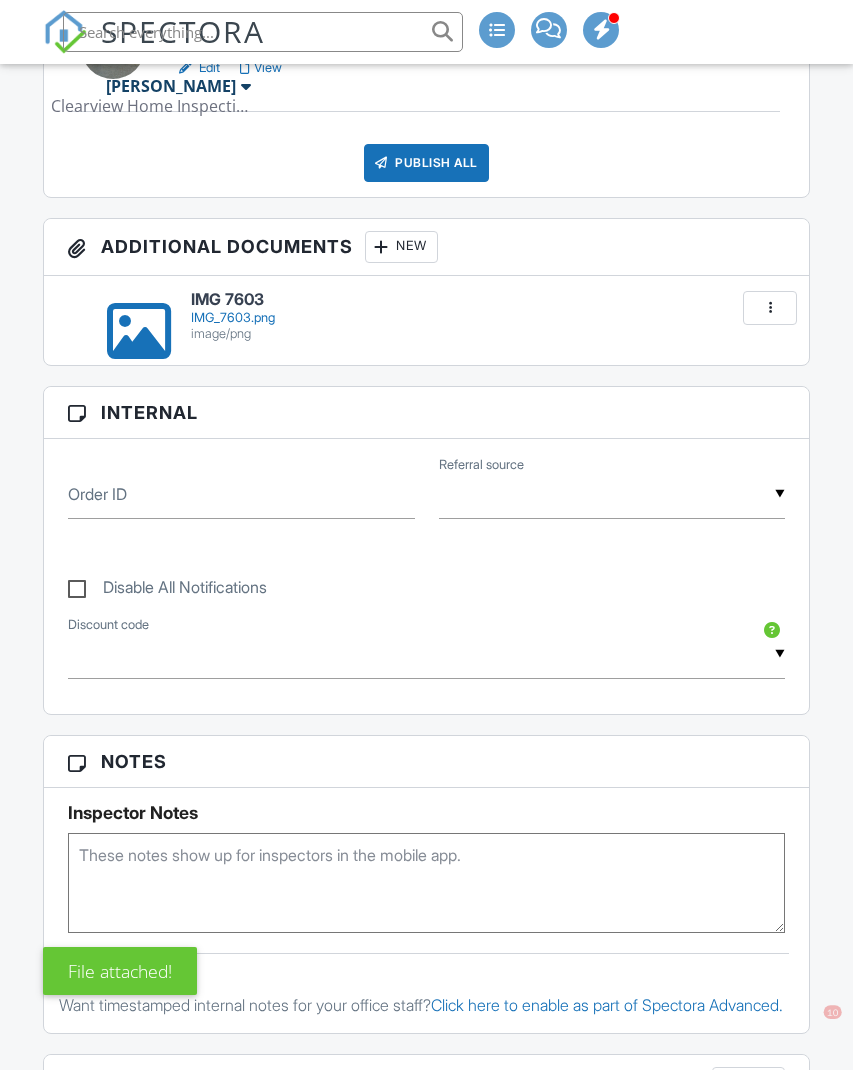 click on "New" at bounding box center [401, 247] 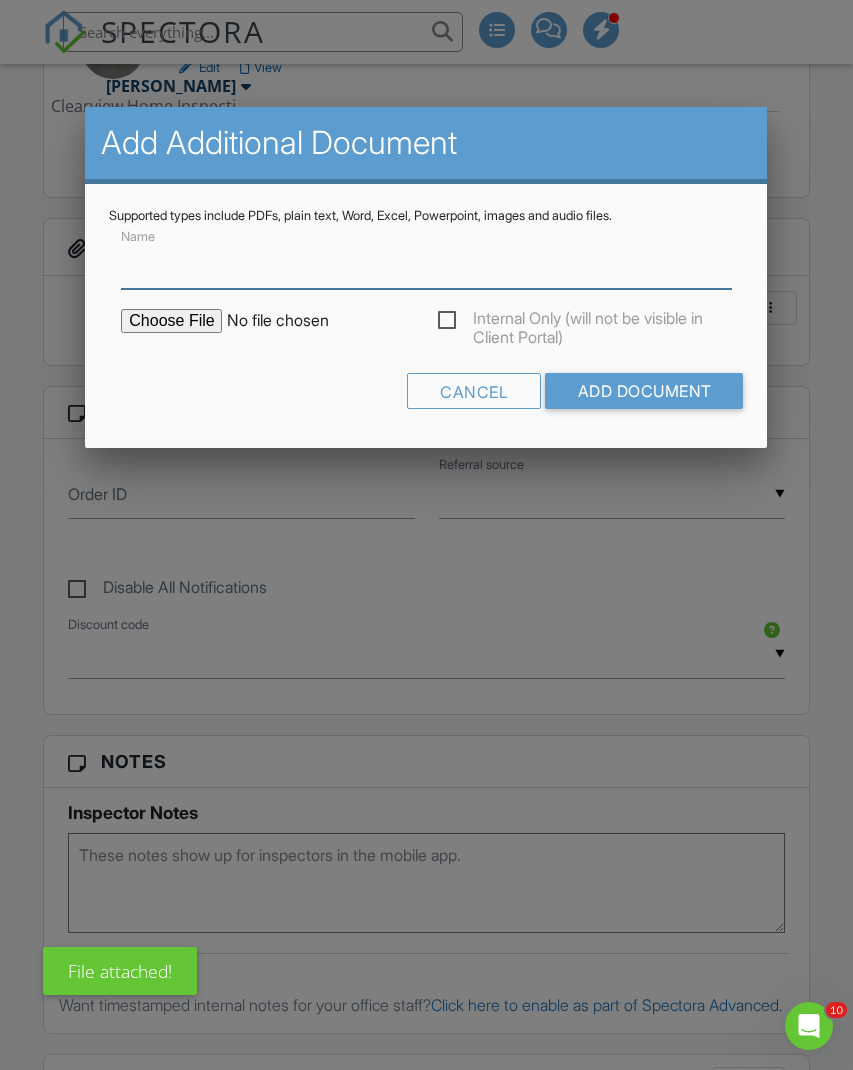 scroll, scrollTop: 0, scrollLeft: 0, axis: both 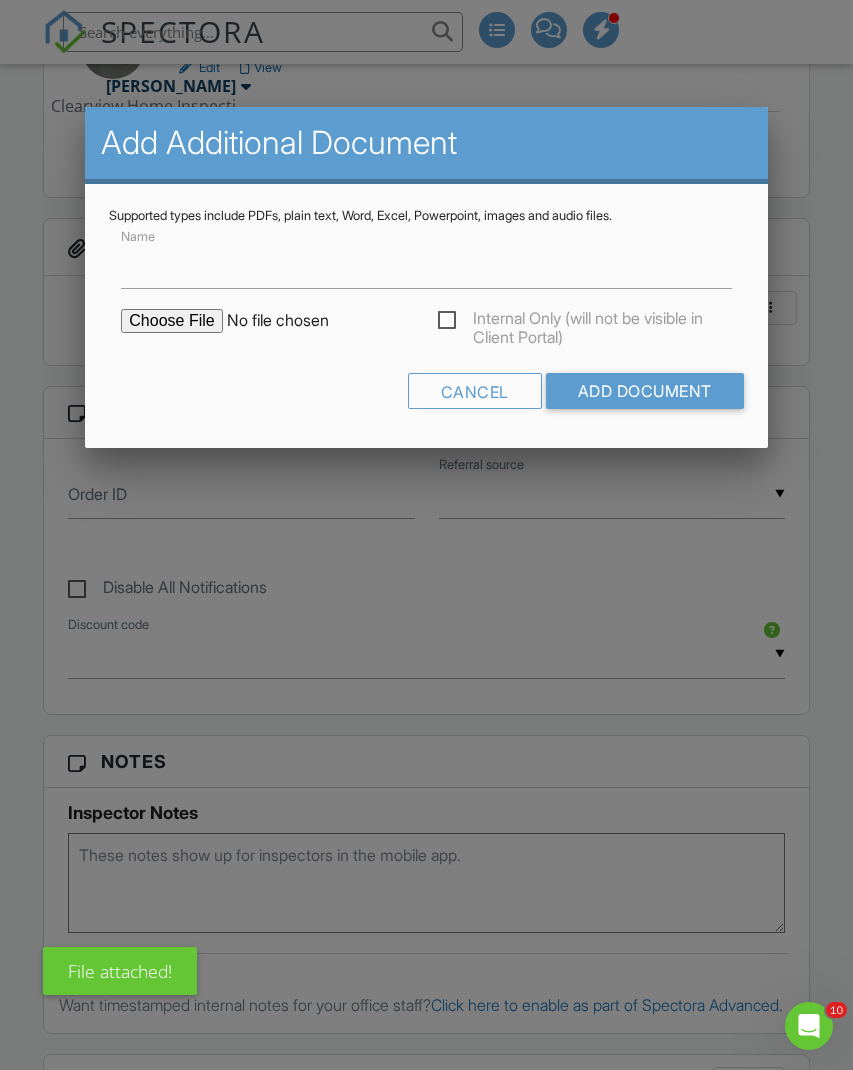 click at bounding box center (291, 321) 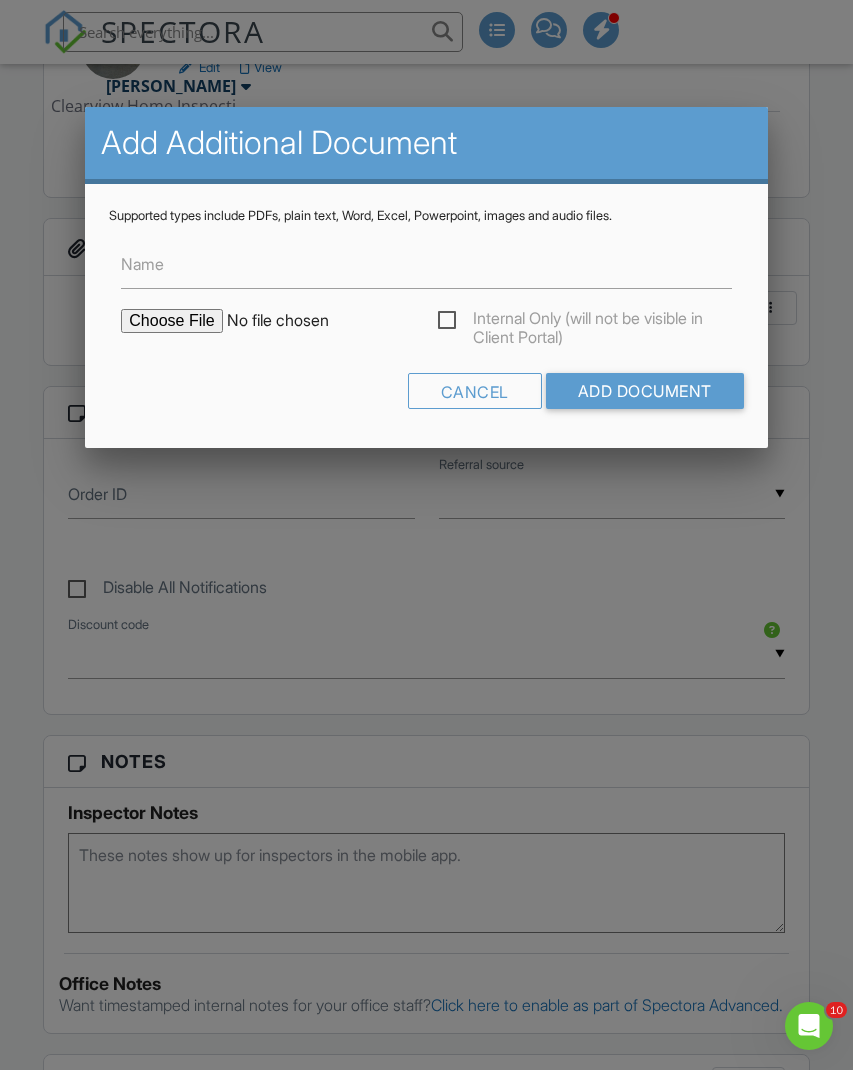 click at bounding box center (291, 321) 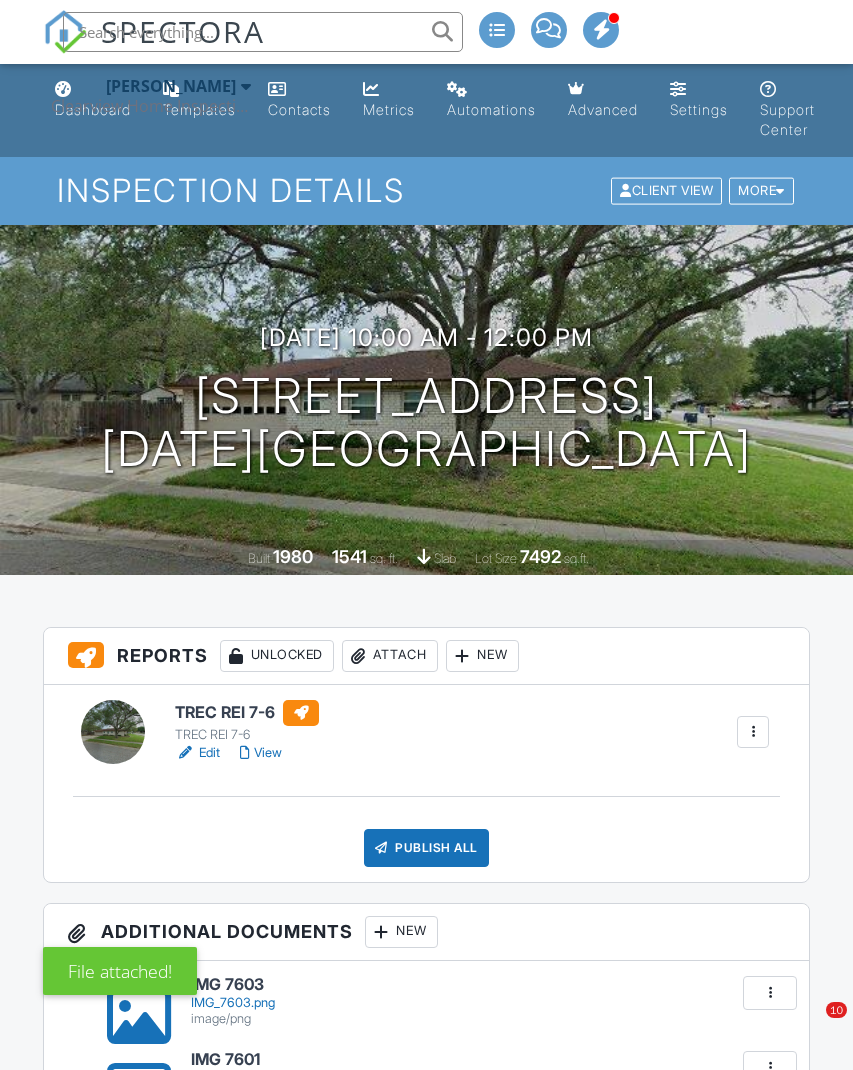 scroll, scrollTop: 359, scrollLeft: 0, axis: vertical 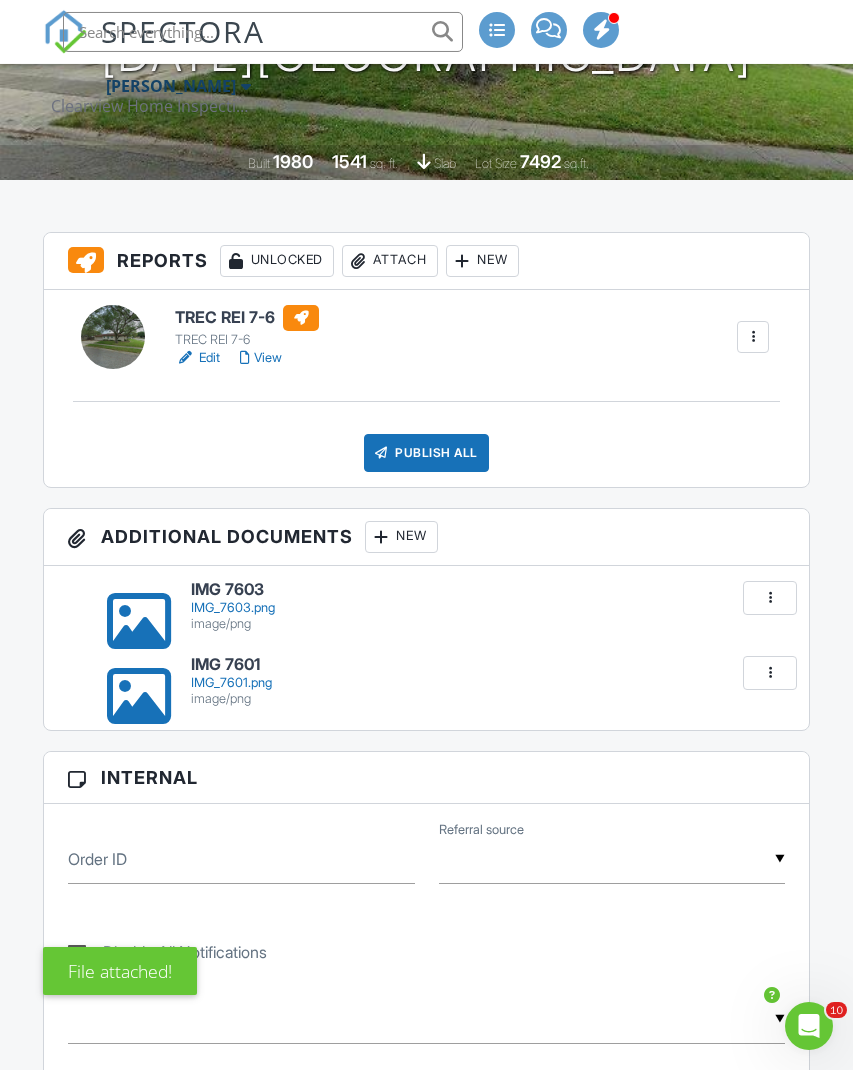 click on "IMG_7603.png" at bounding box center (488, 608) 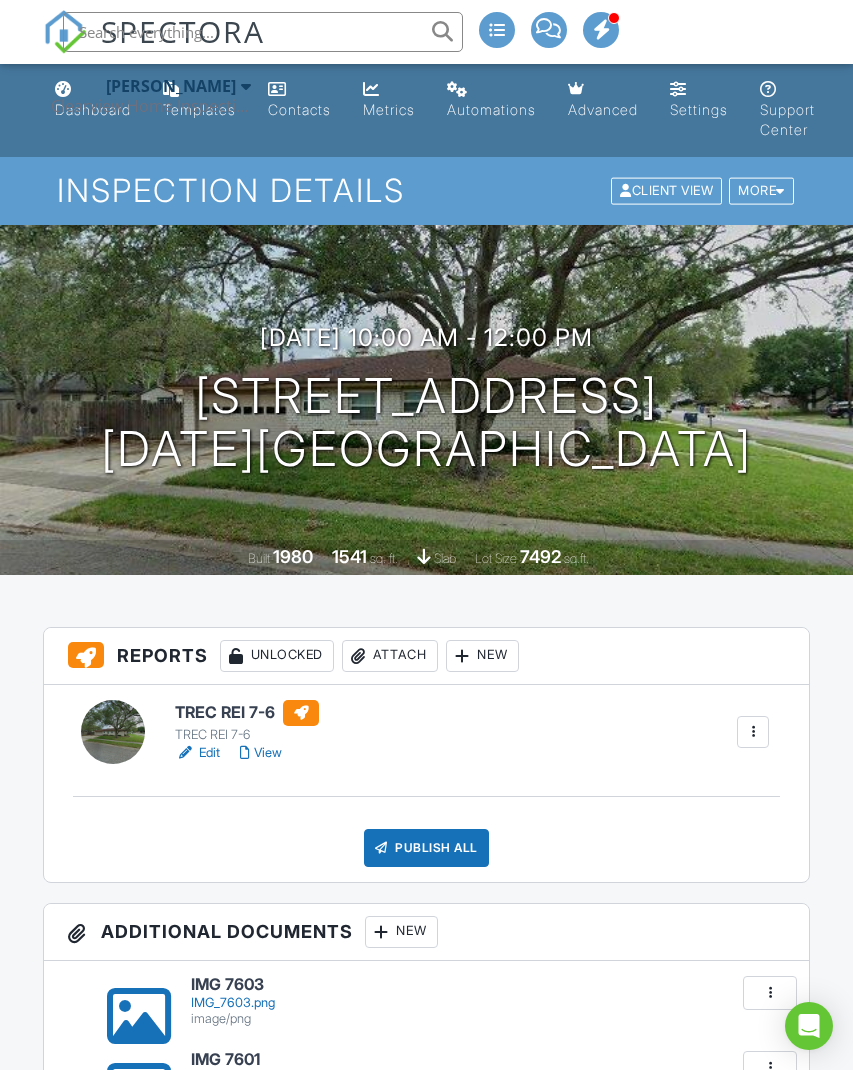 scroll, scrollTop: 531, scrollLeft: 0, axis: vertical 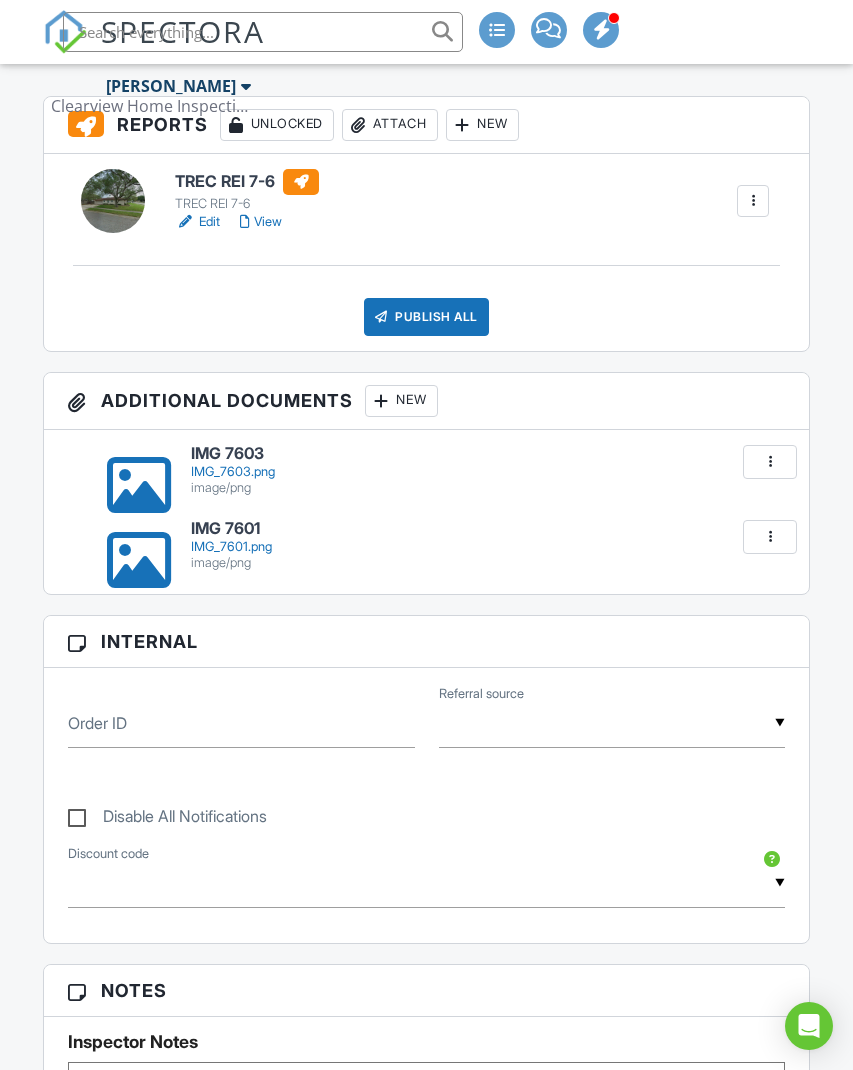 click on "image/png" at bounding box center [488, 563] 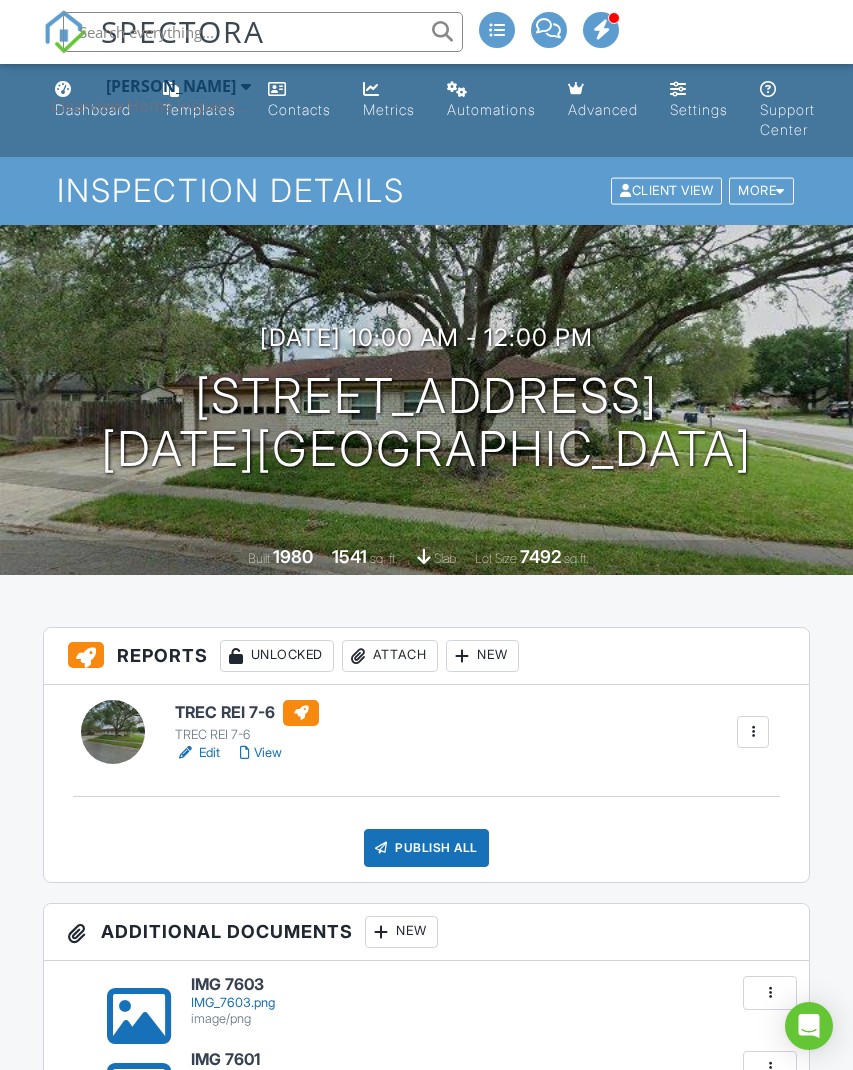 click on "New" at bounding box center (401, 932) 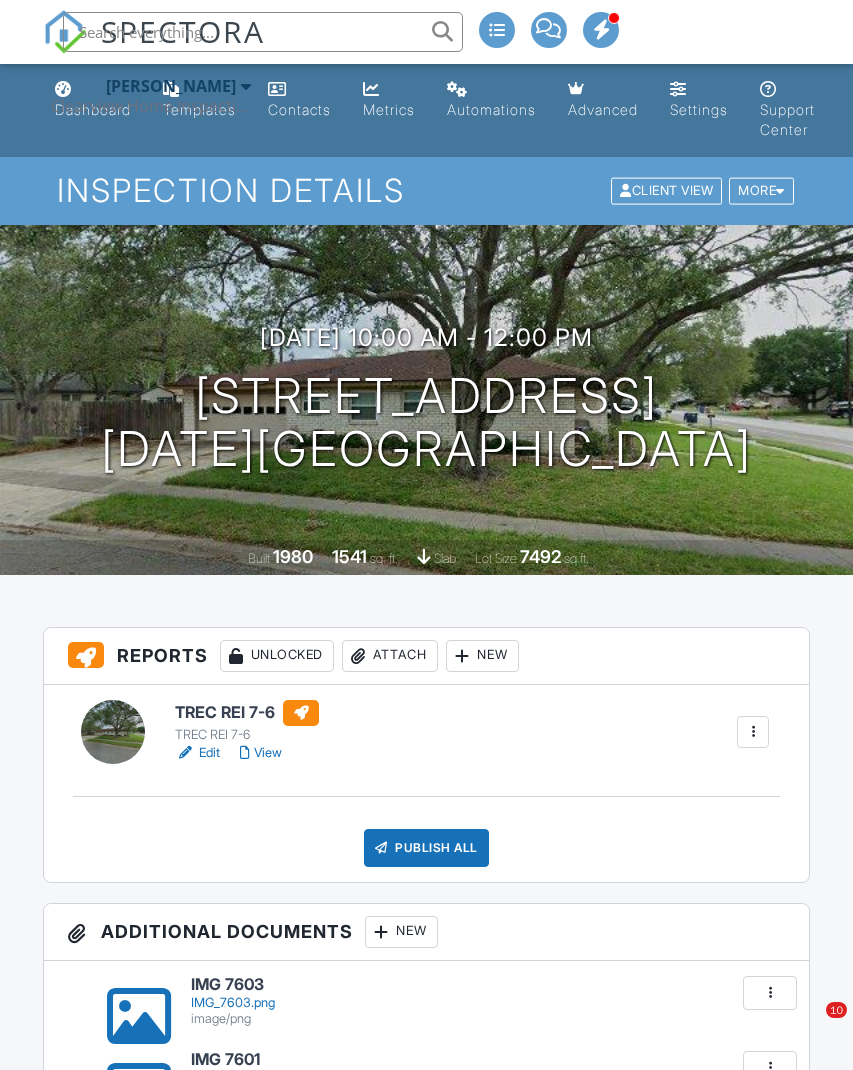 scroll, scrollTop: 450, scrollLeft: 0, axis: vertical 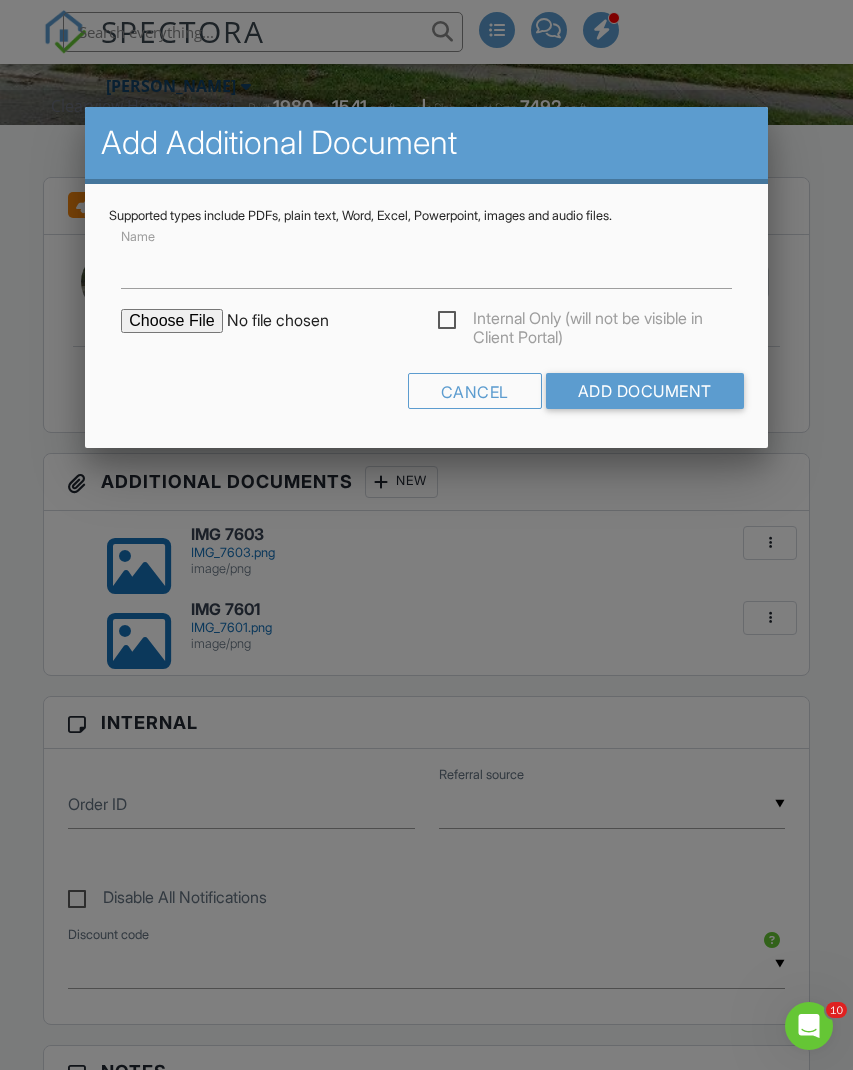 click at bounding box center [291, 321] 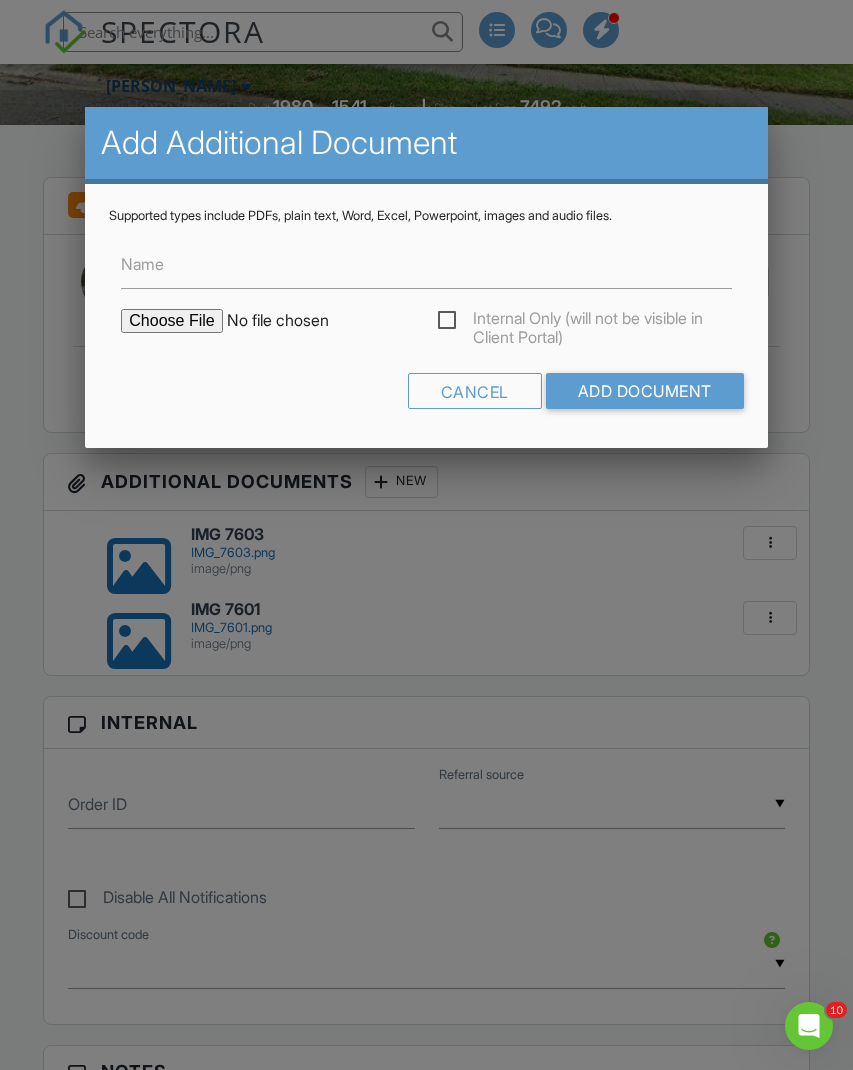 scroll, scrollTop: 0, scrollLeft: 0, axis: both 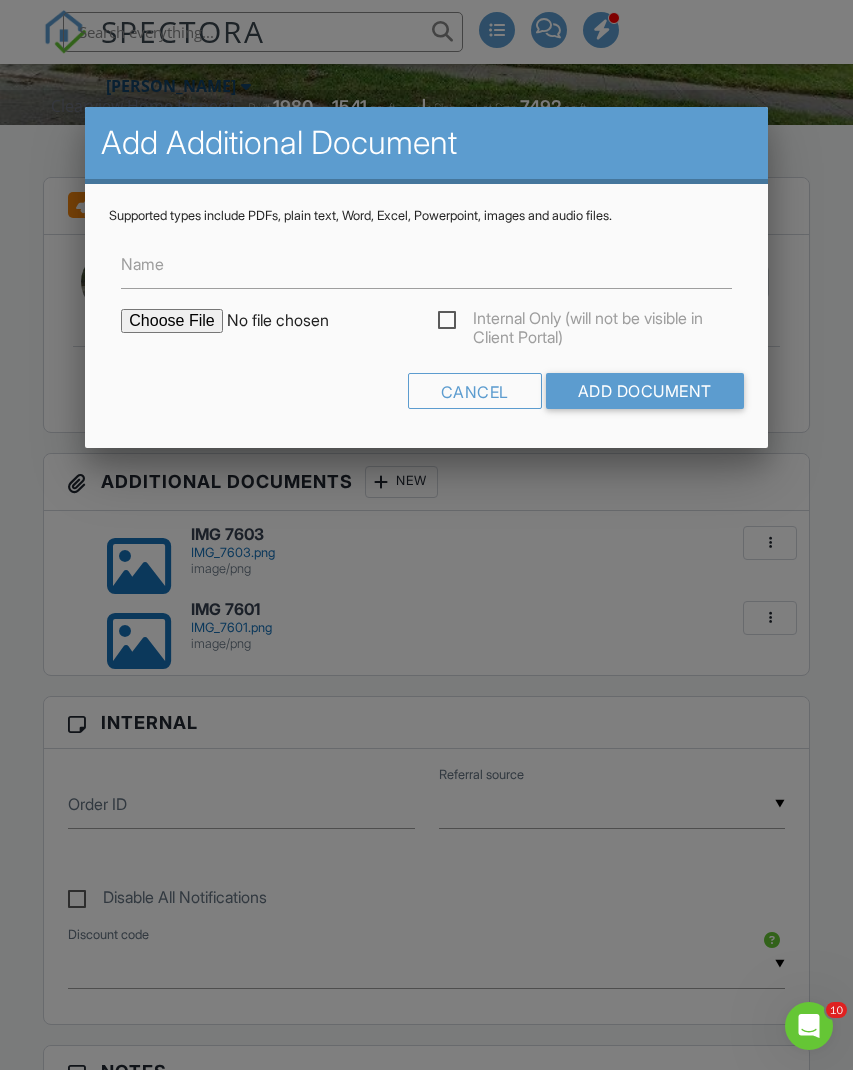 type on "C:\fakepath\IMG_7601.png" 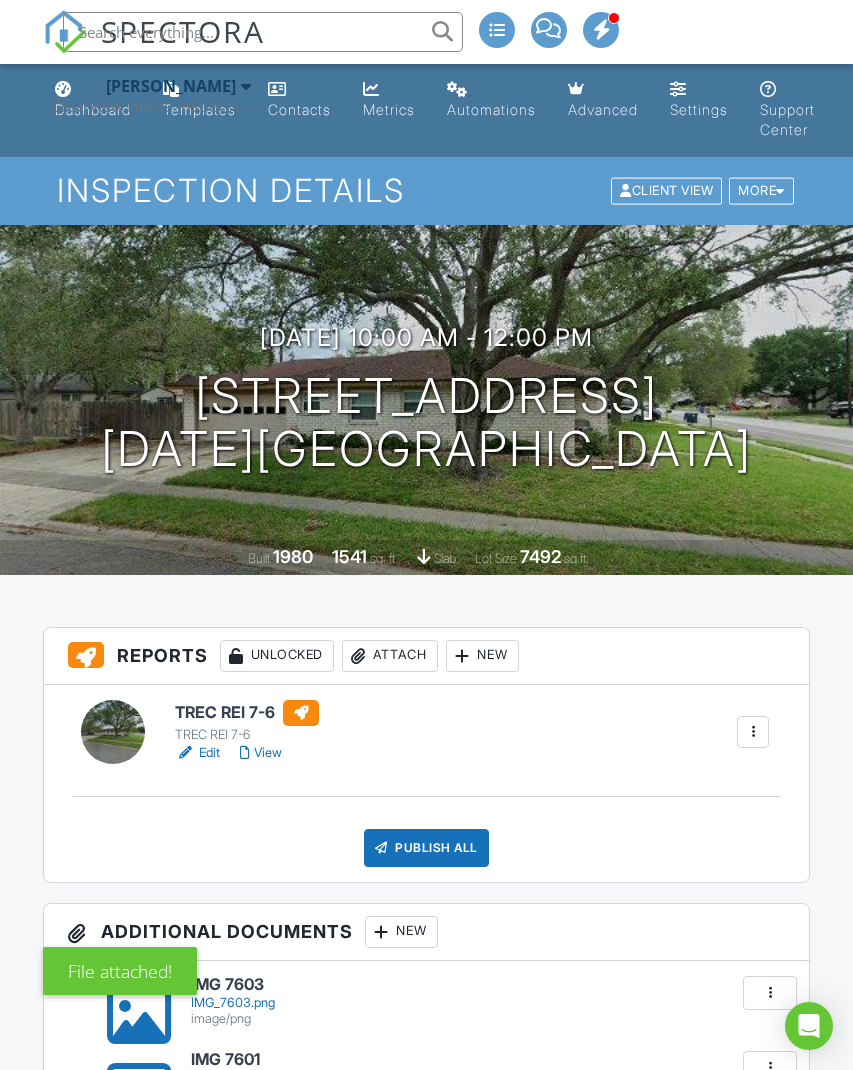scroll, scrollTop: 295, scrollLeft: 0, axis: vertical 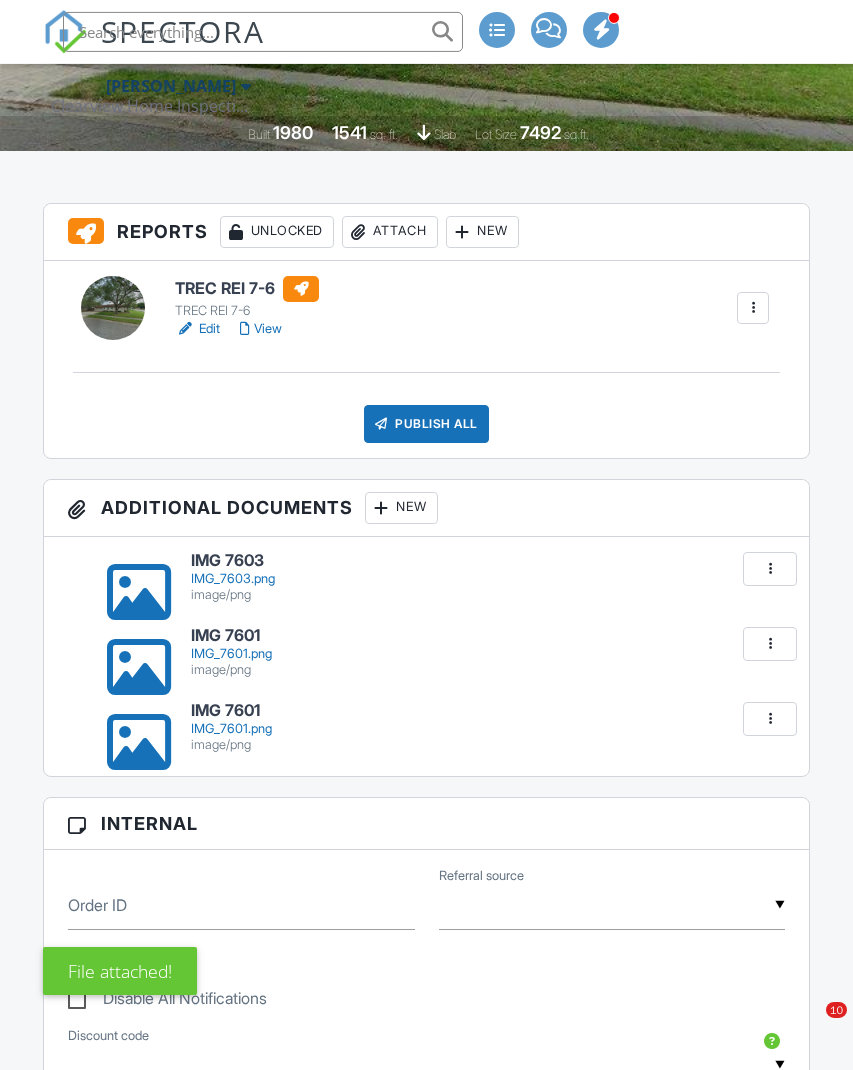 click at bounding box center [770, 644] 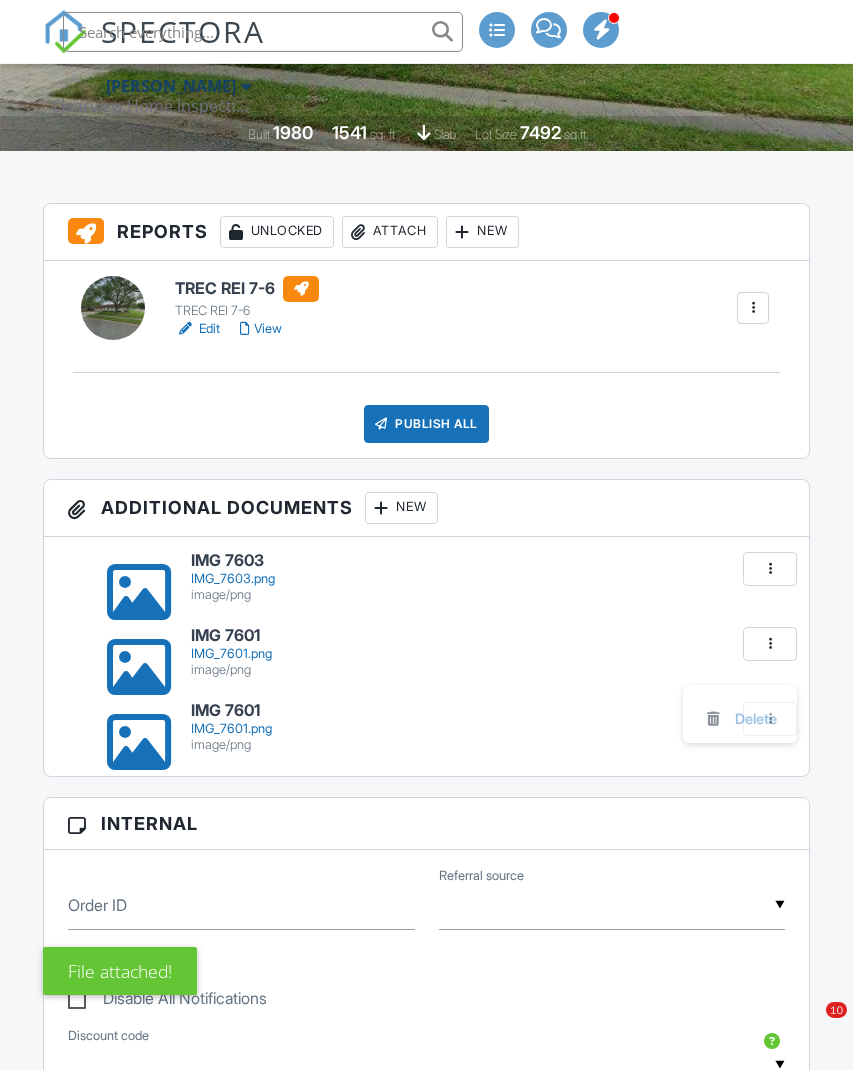 scroll, scrollTop: 441, scrollLeft: 0, axis: vertical 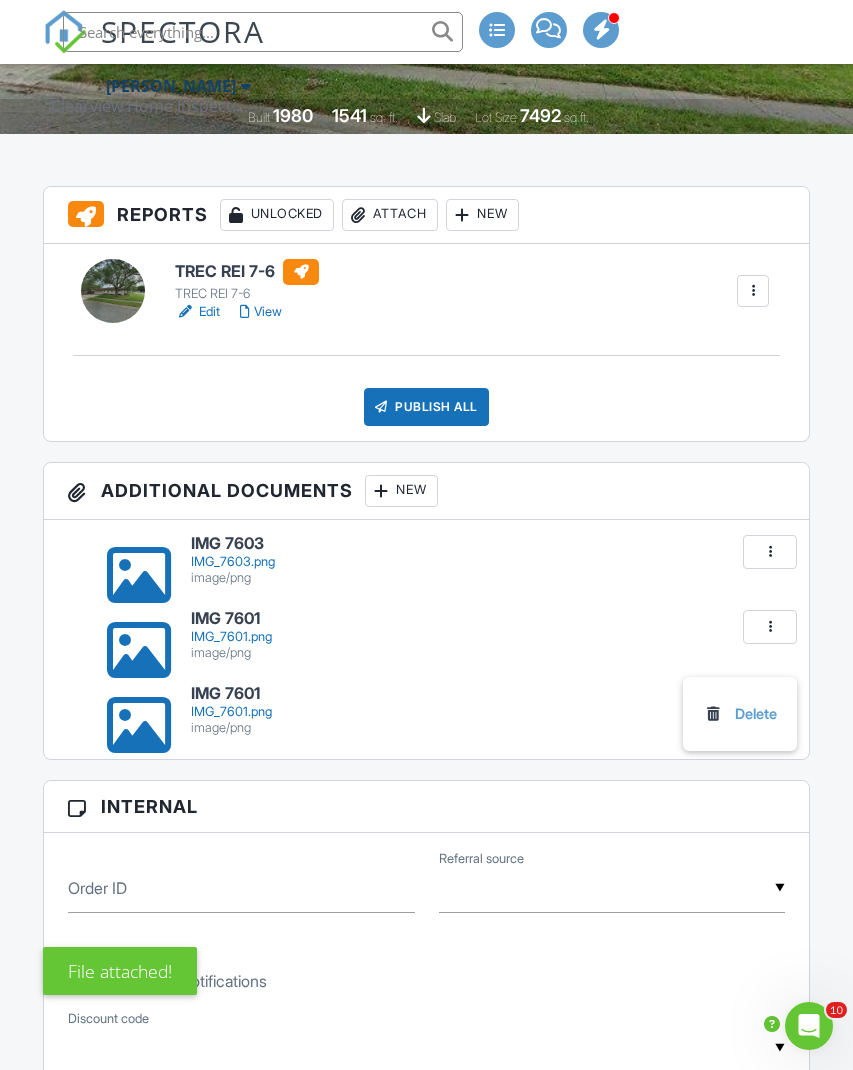 click on "Delete" at bounding box center (740, 714) 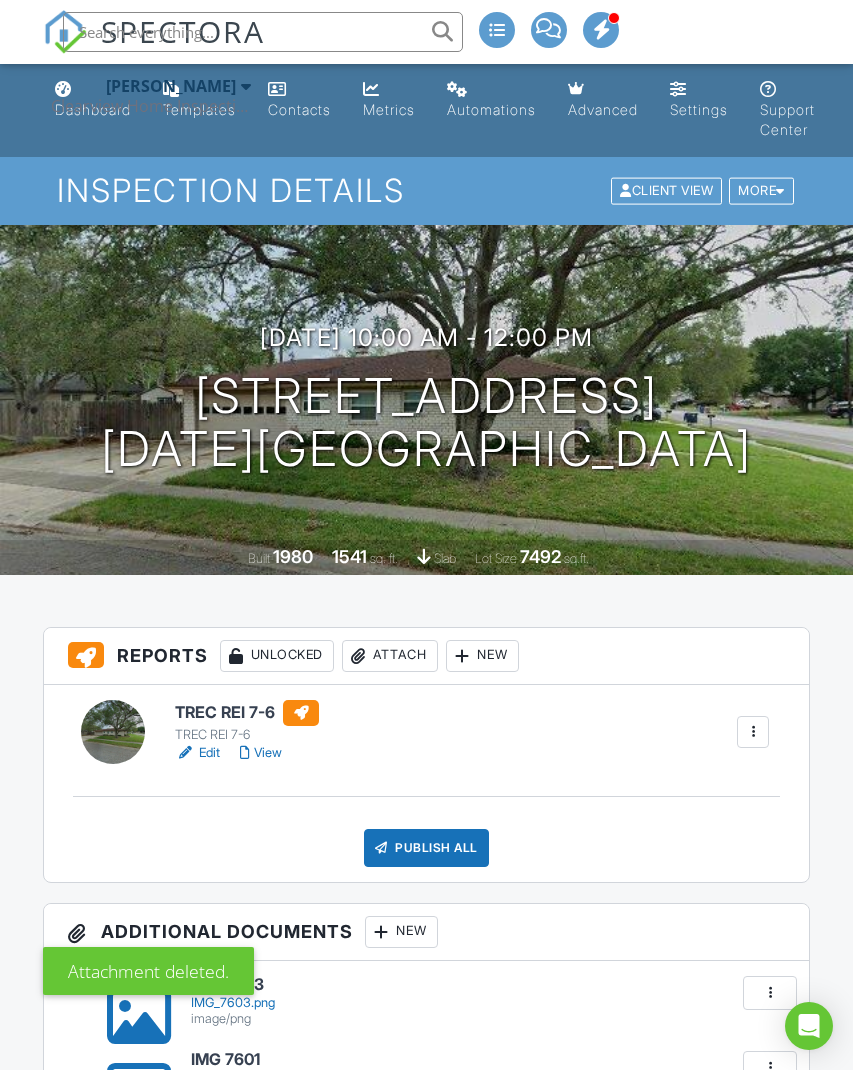 scroll, scrollTop: 566, scrollLeft: 0, axis: vertical 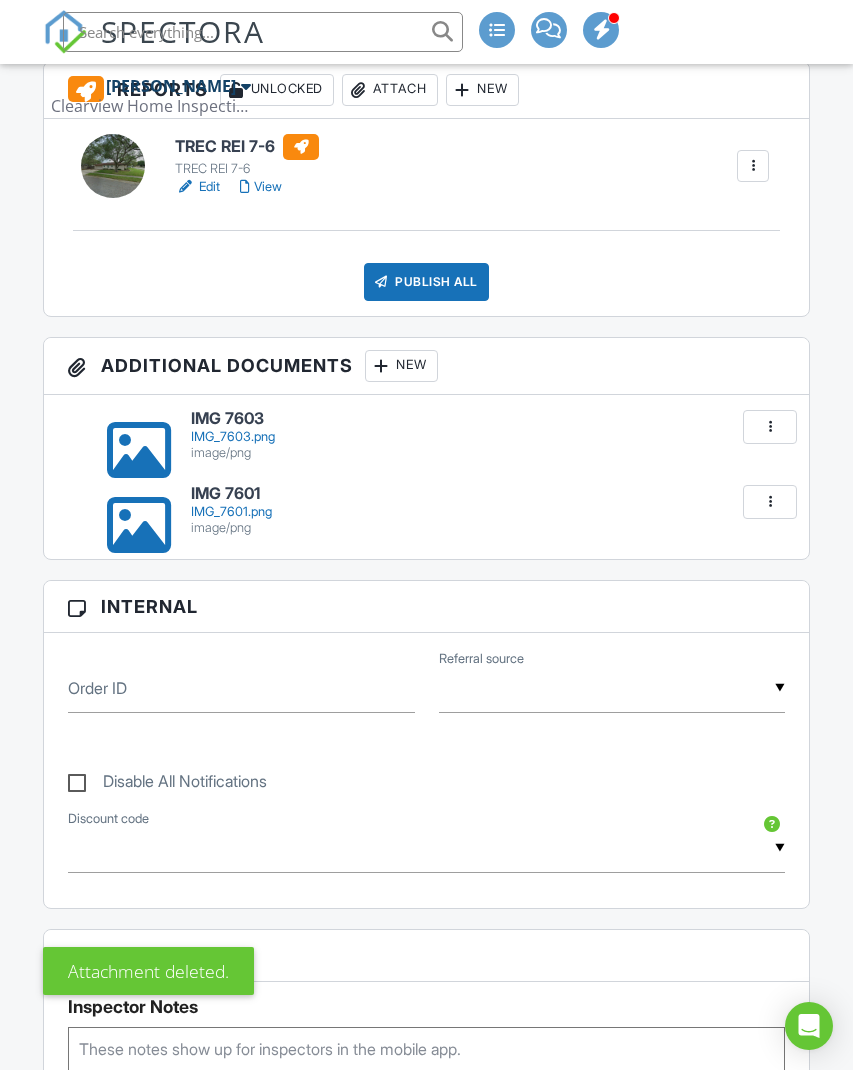 click on "New" at bounding box center (401, 366) 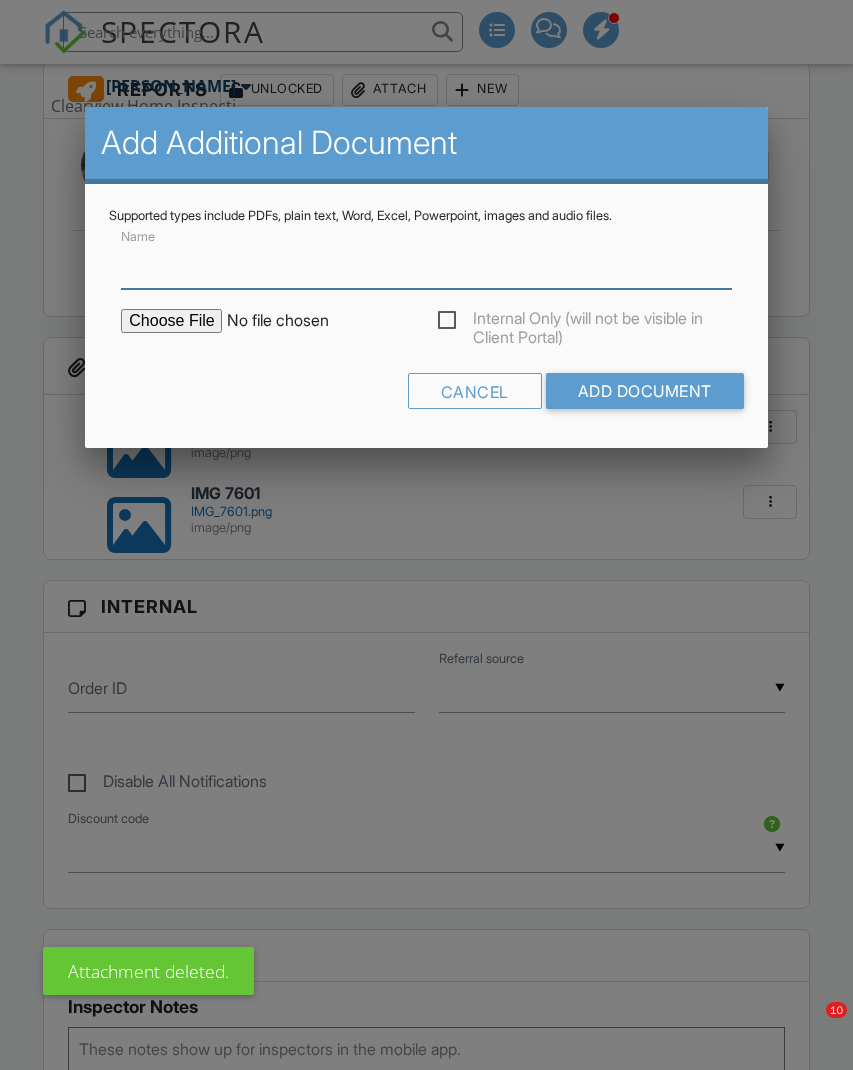scroll, scrollTop: 560, scrollLeft: 0, axis: vertical 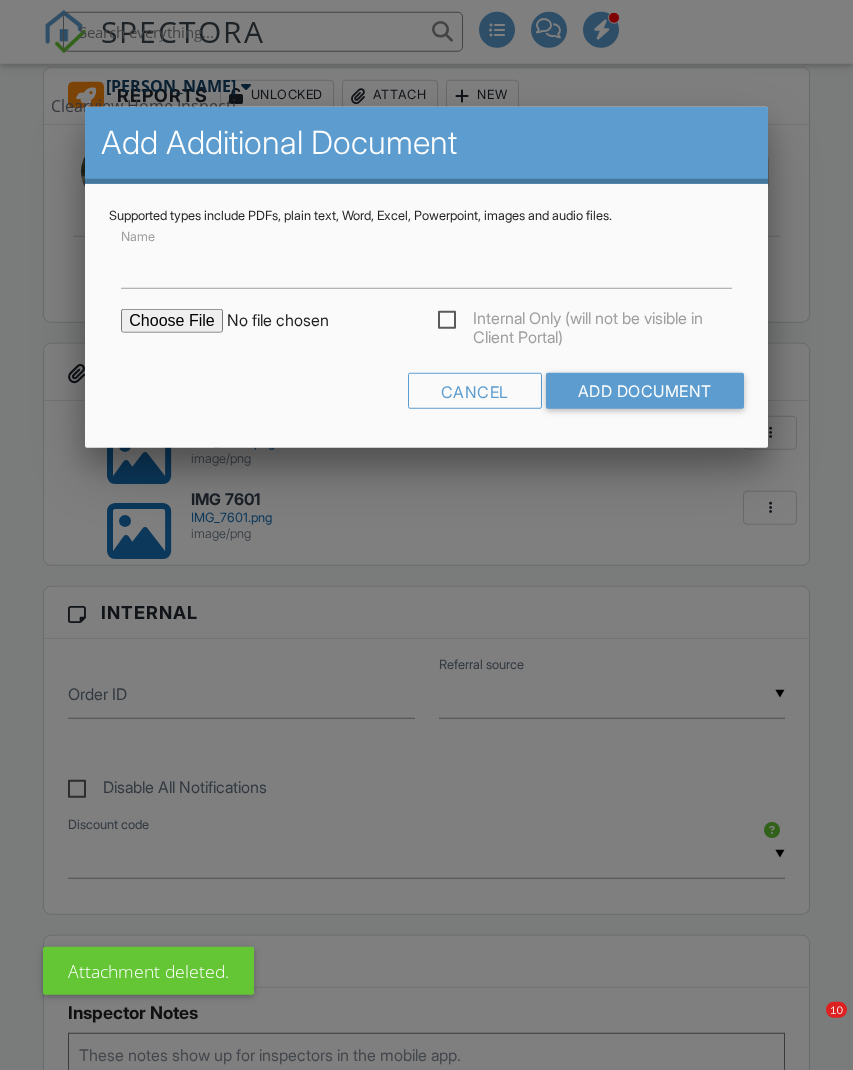 click on "Cancel
Add Document" at bounding box center [426, 398] 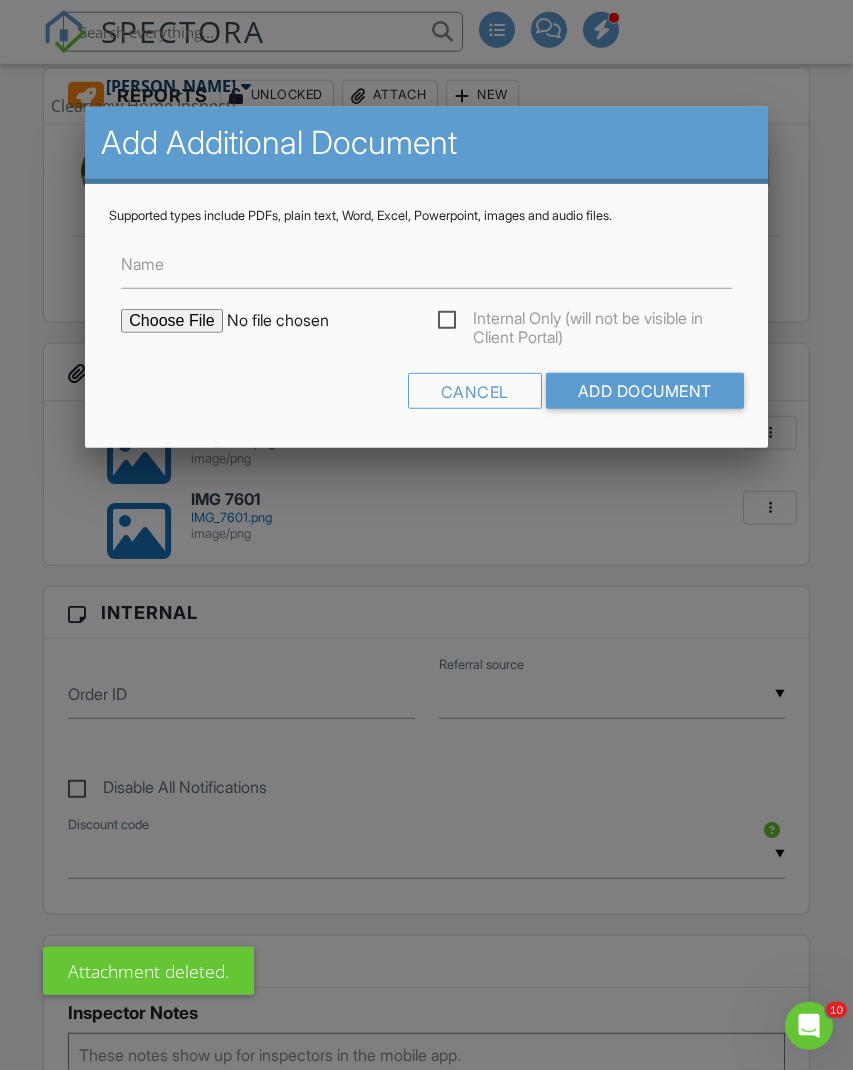 scroll, scrollTop: 0, scrollLeft: 0, axis: both 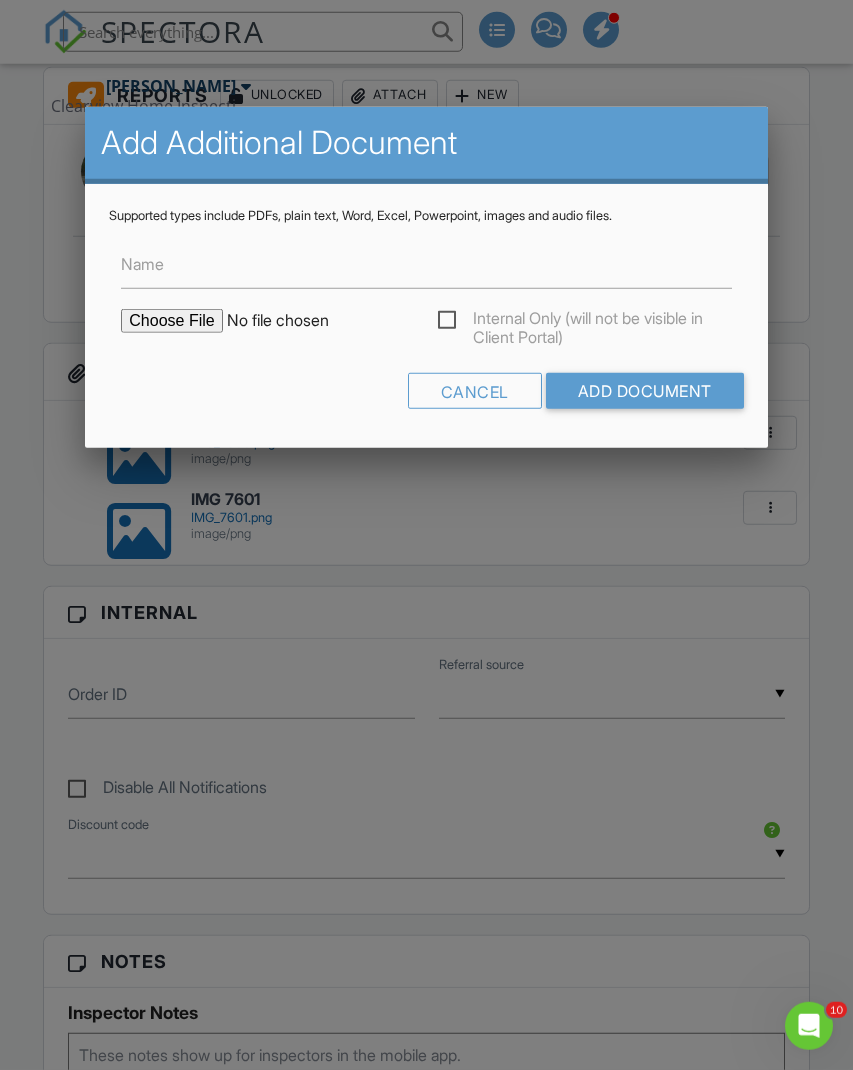 type on "C:\fakepath\IMG_7603.png" 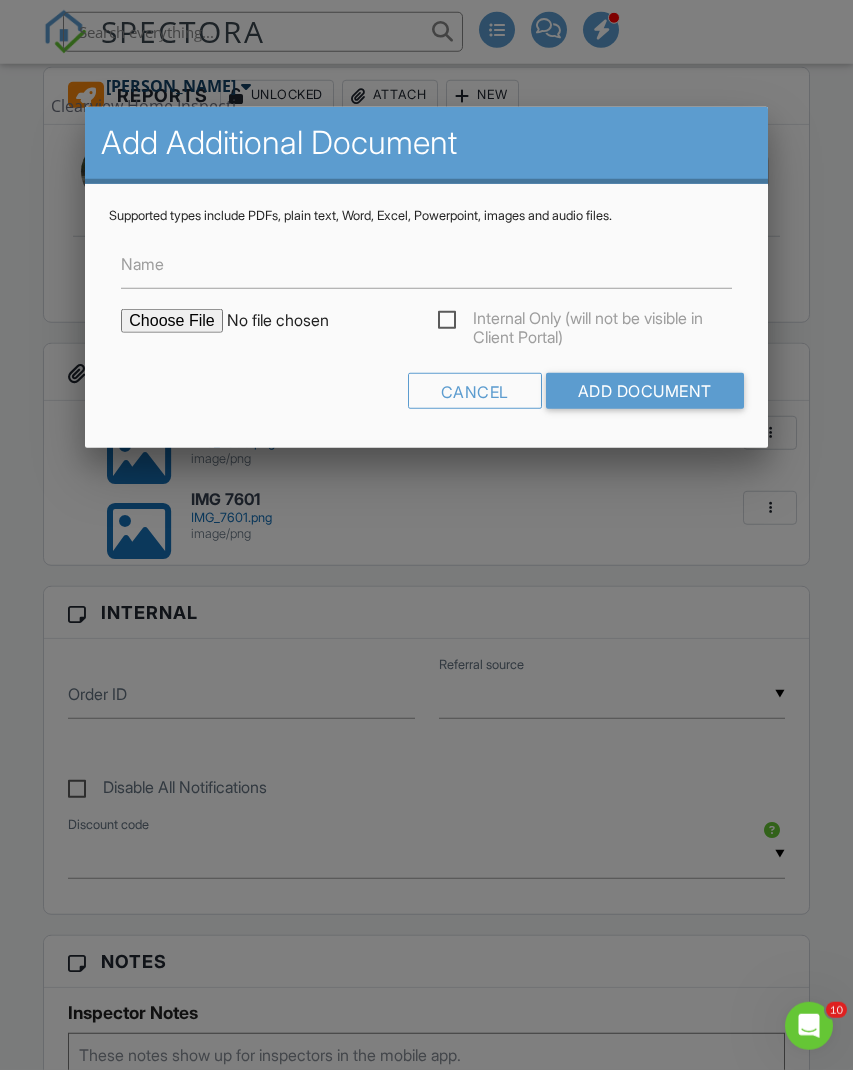 click on "Add Document" at bounding box center [645, 391] 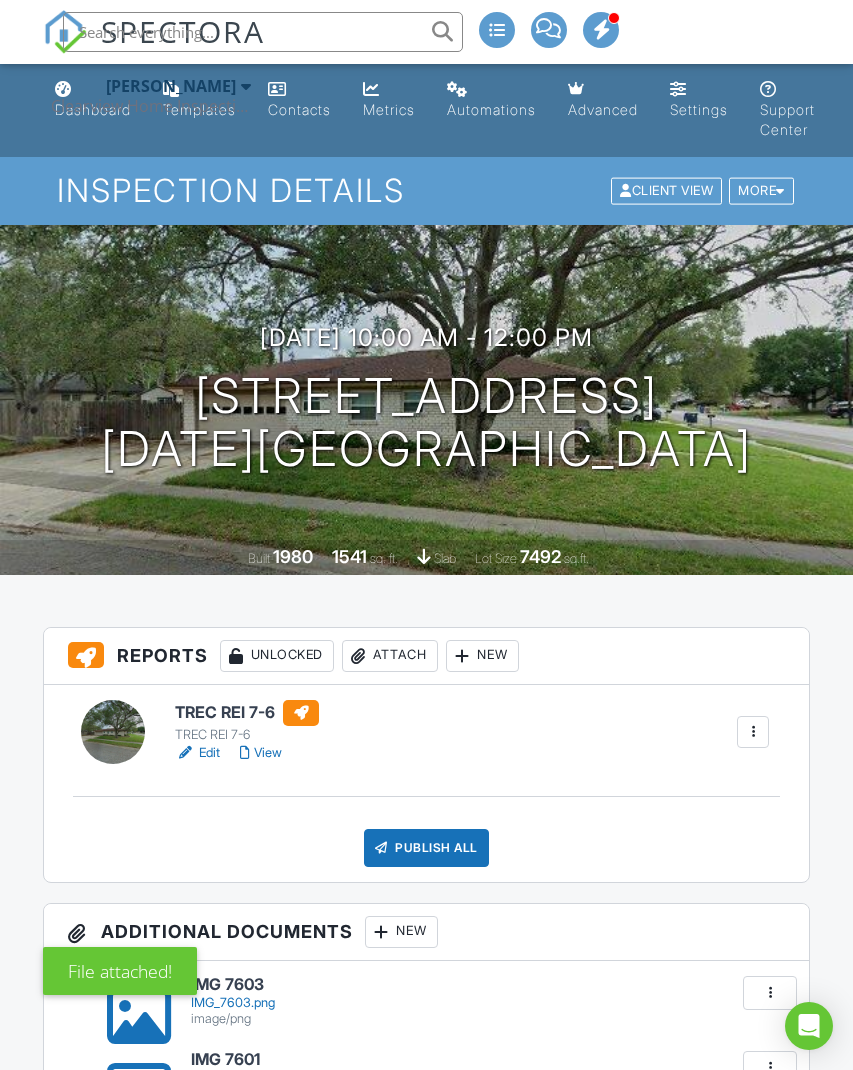 scroll, scrollTop: 464, scrollLeft: 0, axis: vertical 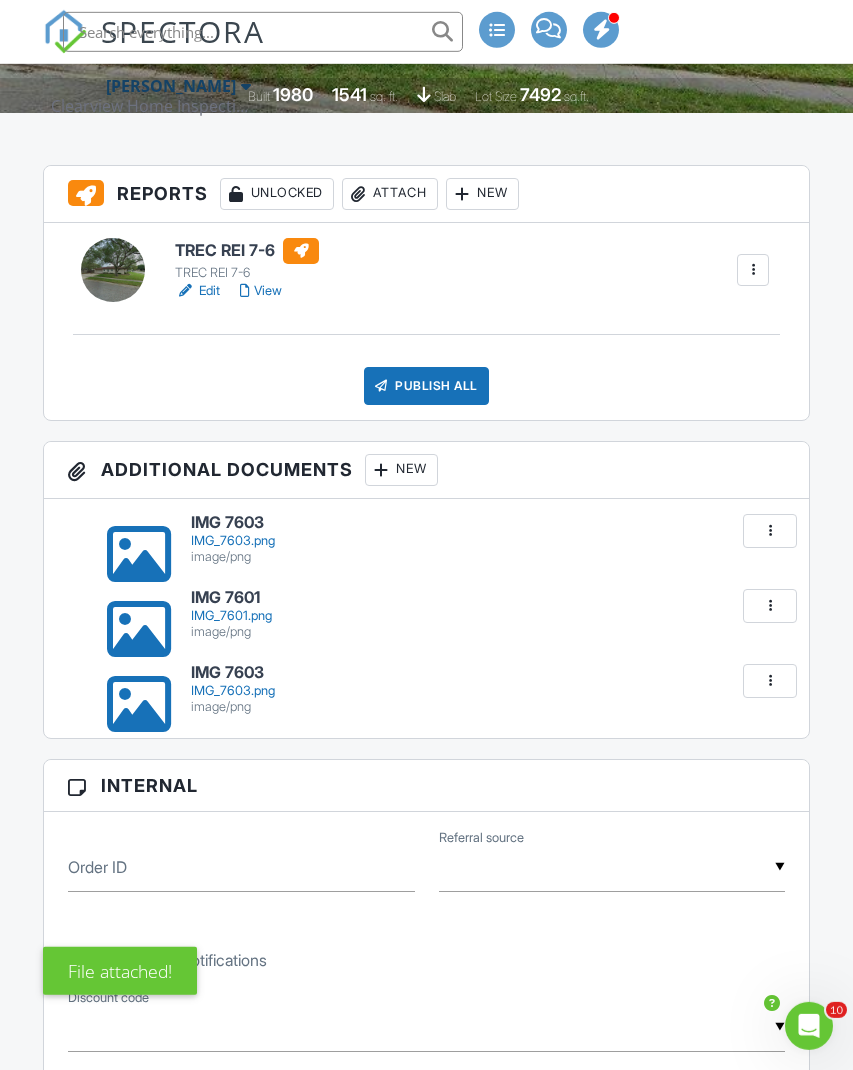 click at bounding box center [770, 681] 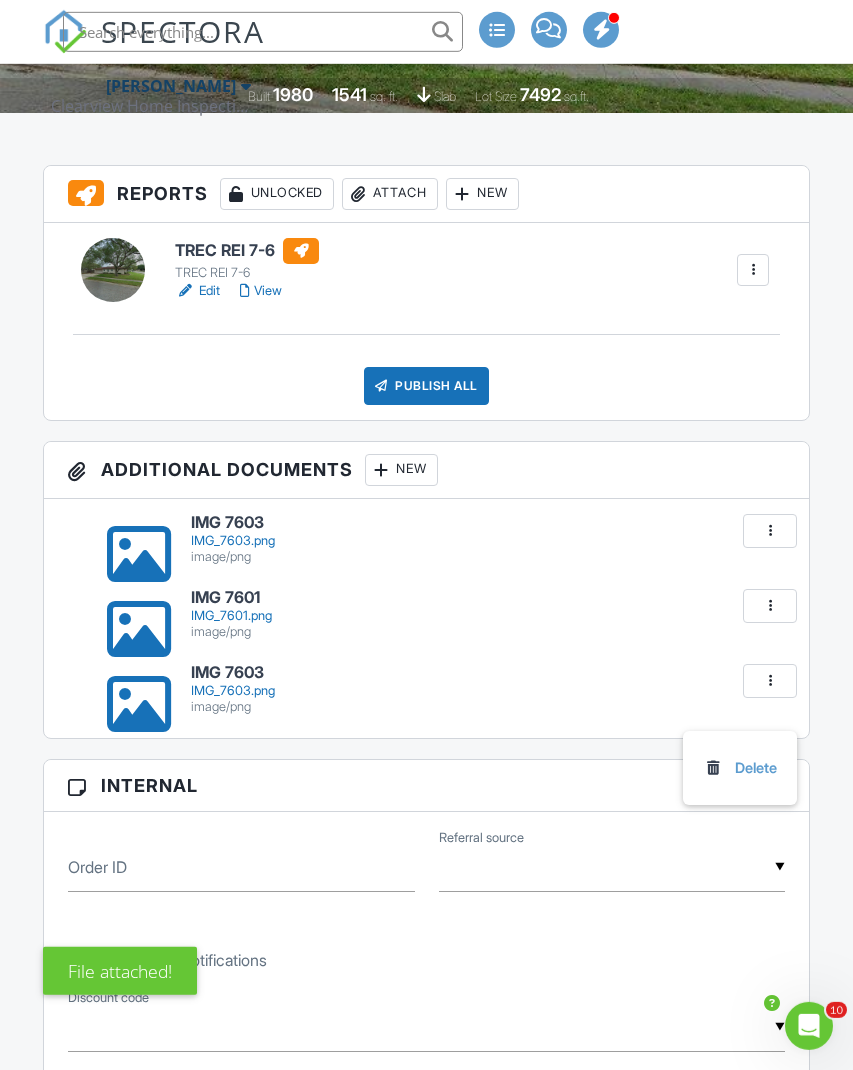 click on "Delete" at bounding box center [740, 768] 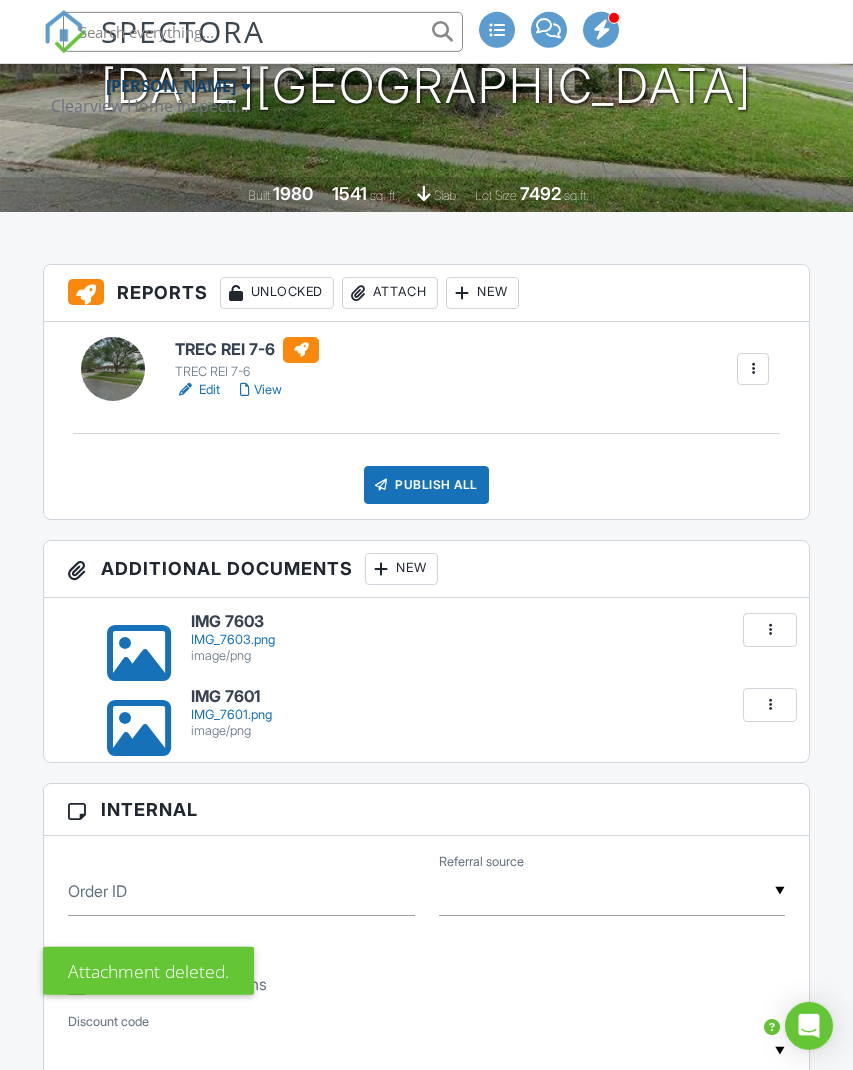 scroll, scrollTop: 364, scrollLeft: 0, axis: vertical 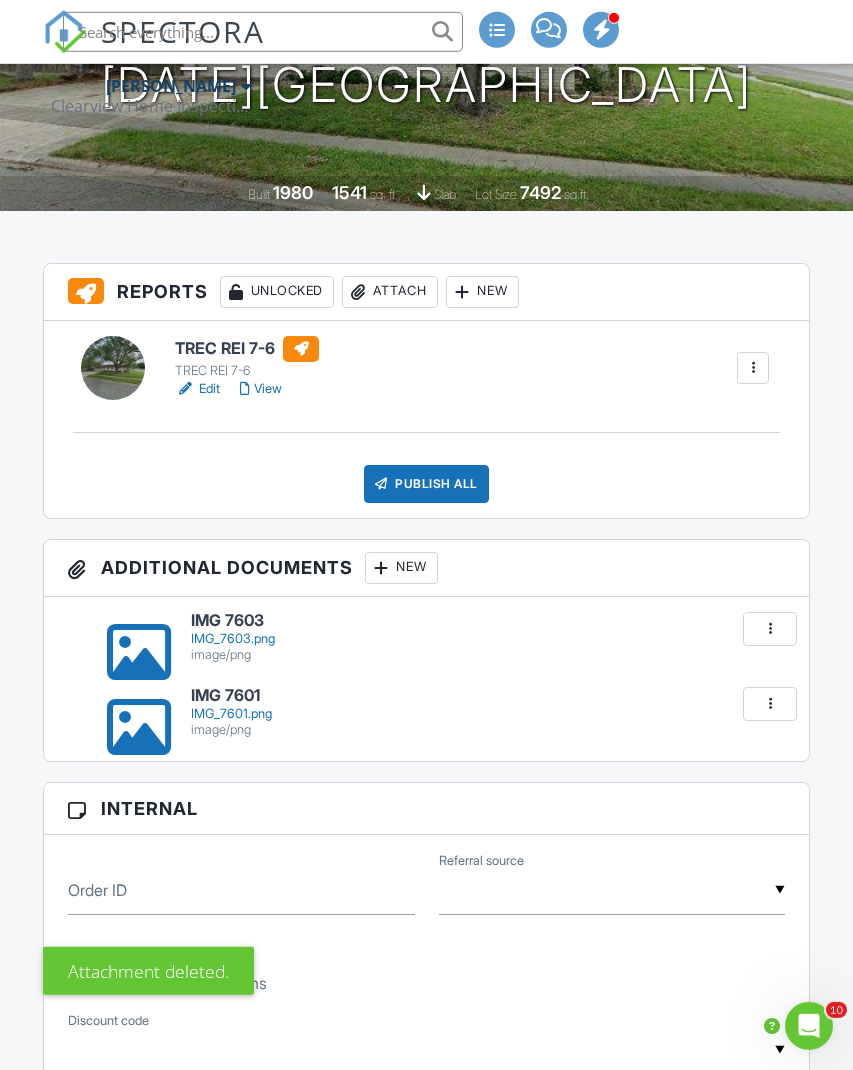 click on "New" at bounding box center (401, 568) 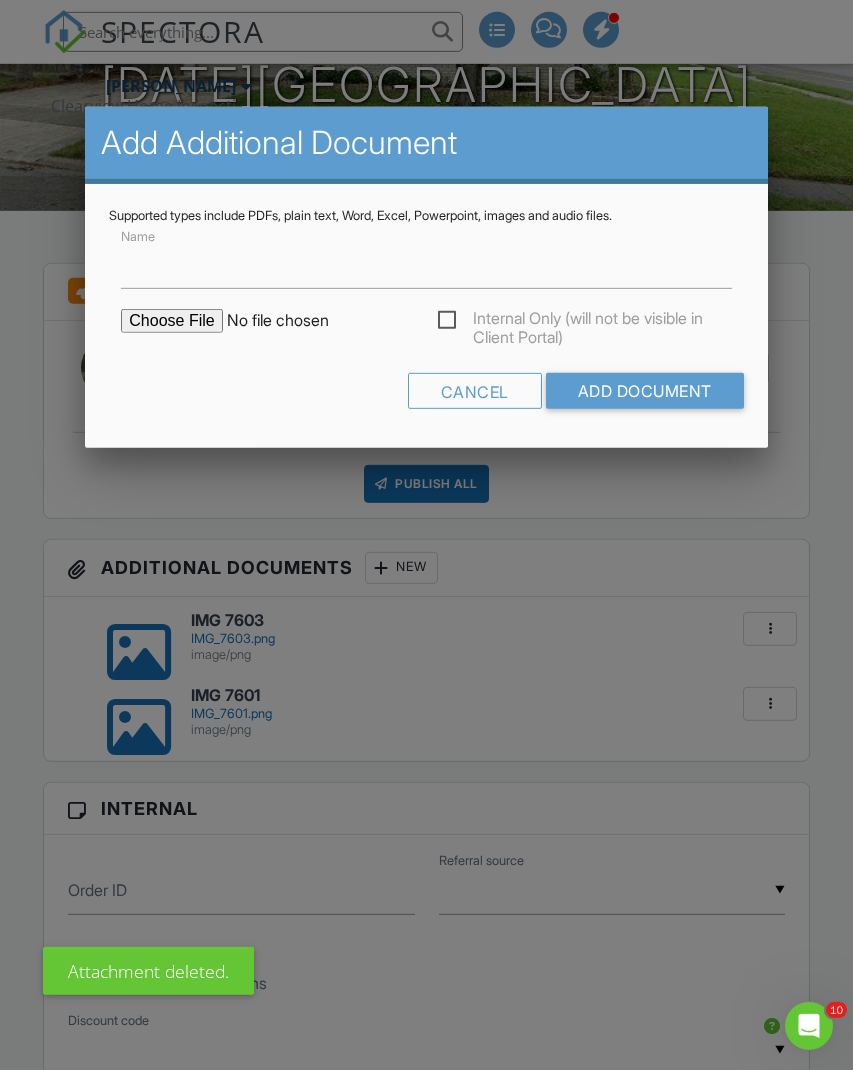 click at bounding box center [291, 321] 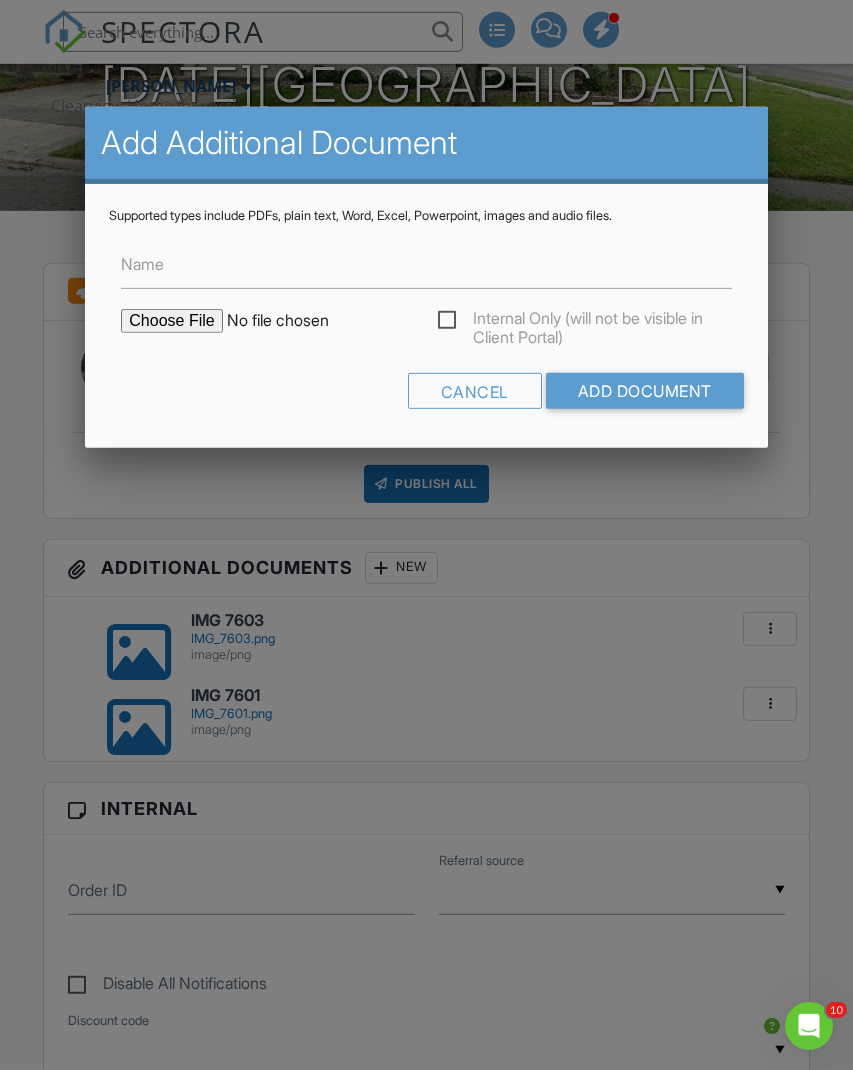 type on "C:\fakepath\IMG_7601.png" 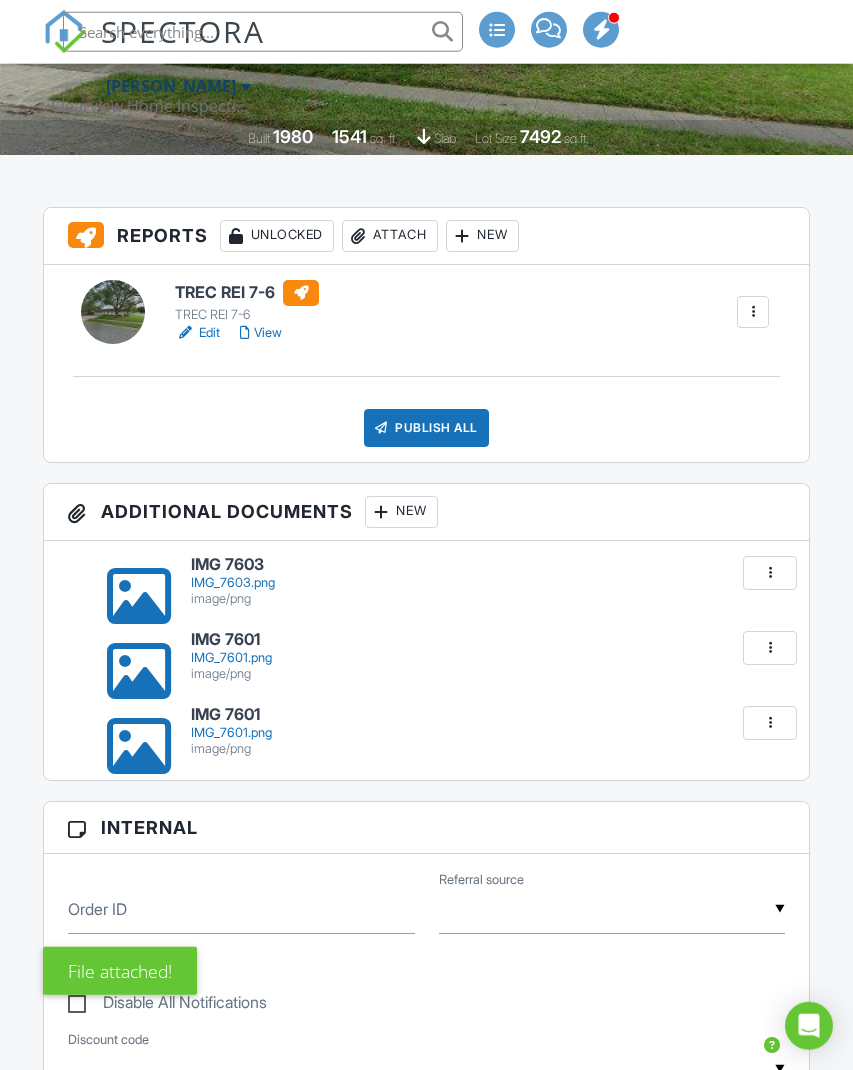 scroll, scrollTop: 475, scrollLeft: 0, axis: vertical 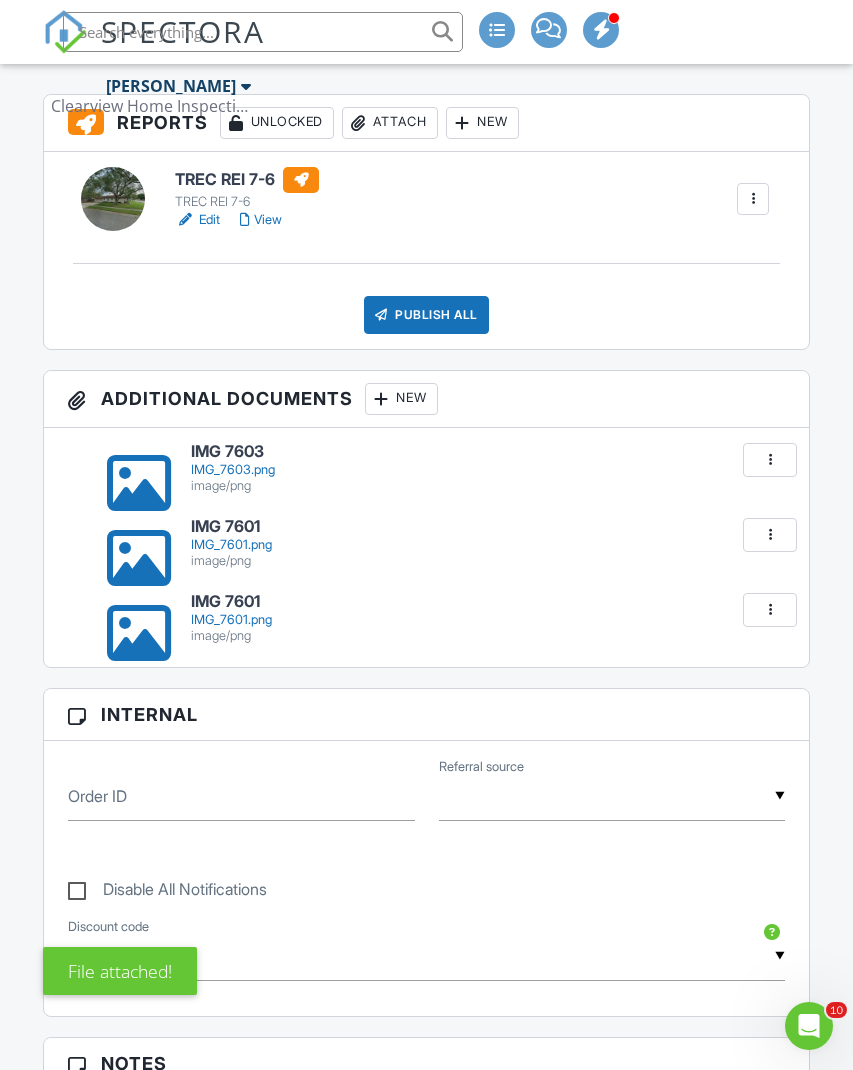 click at bounding box center (770, 610) 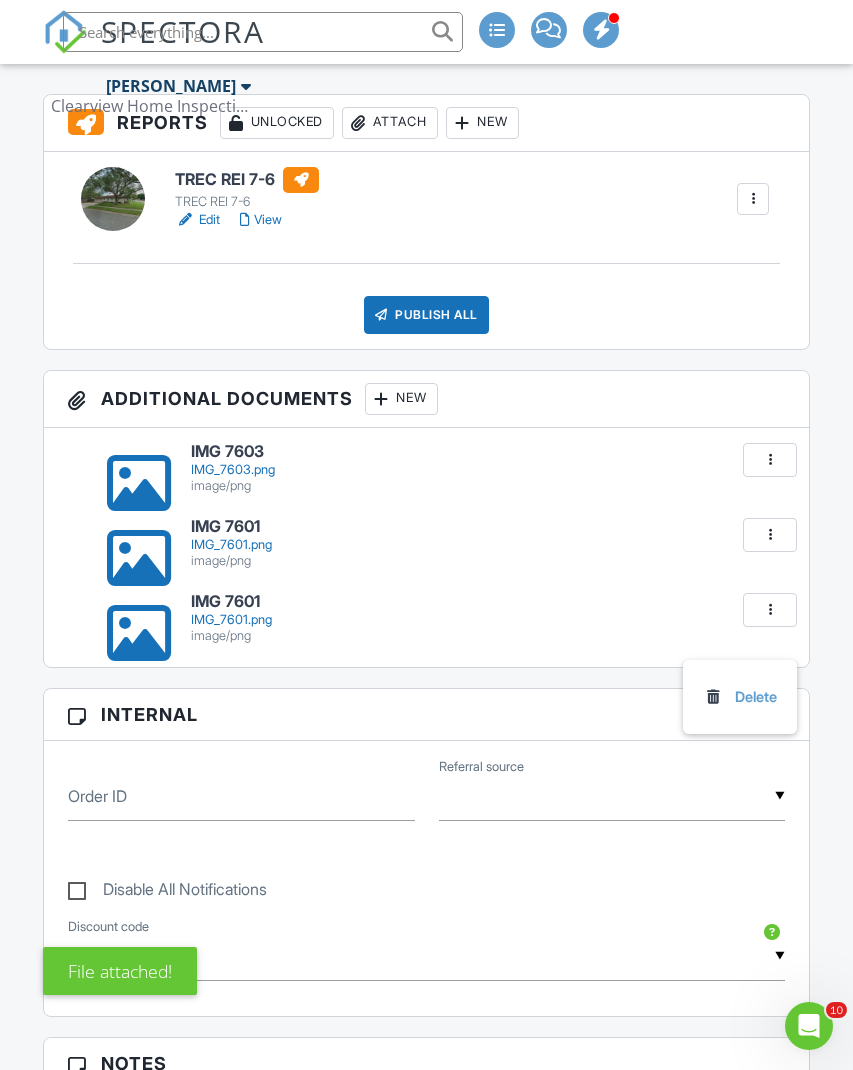 click on "Delete" at bounding box center [740, 697] 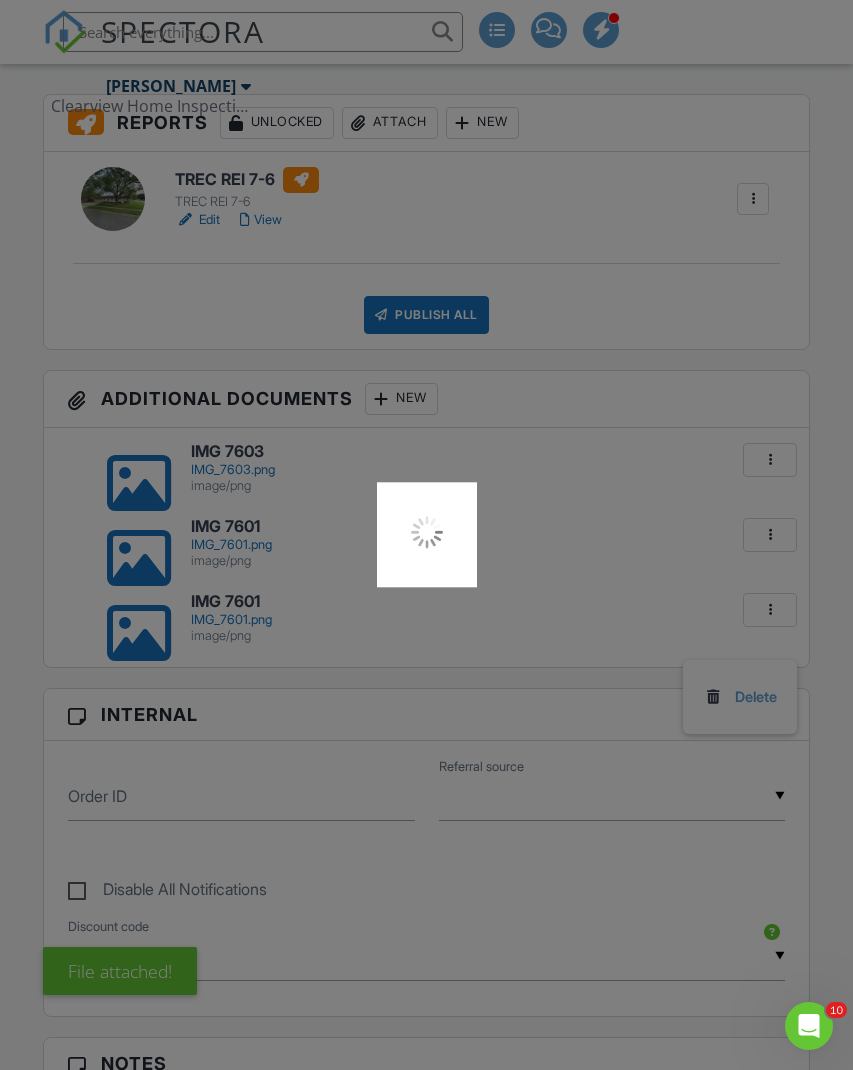scroll, scrollTop: 560, scrollLeft: 0, axis: vertical 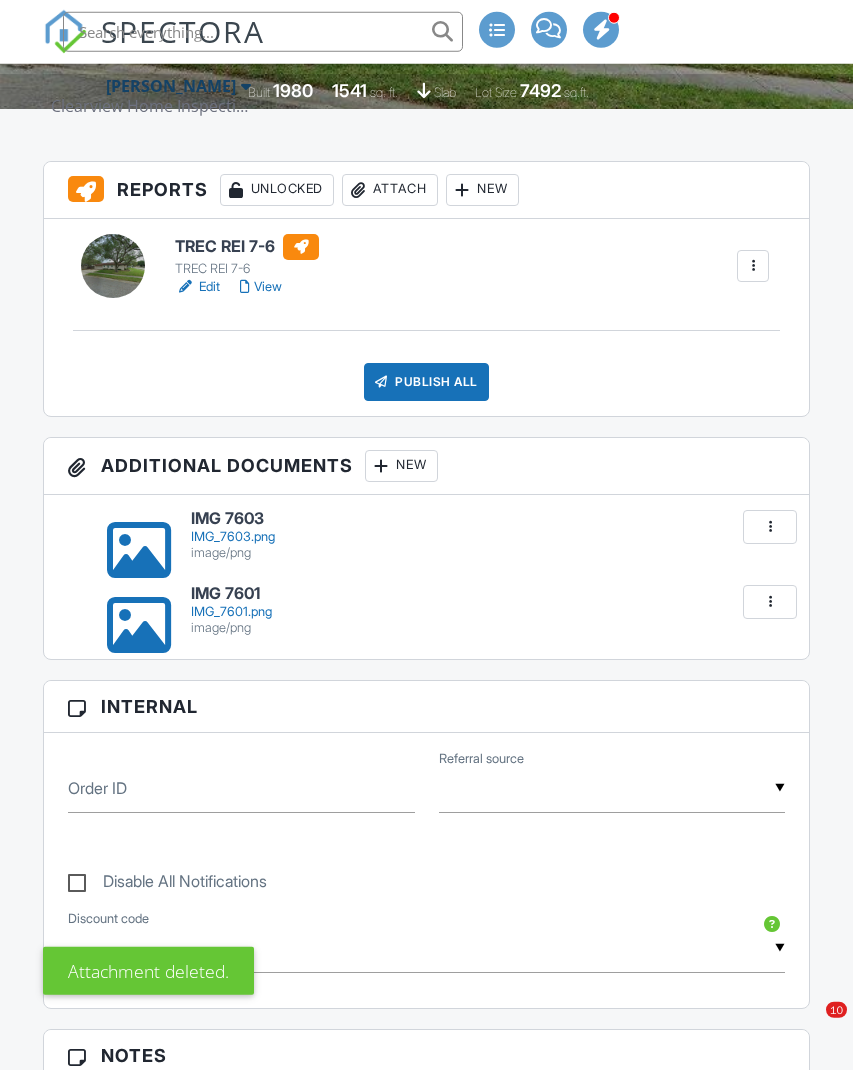 click at bounding box center [382, 466] 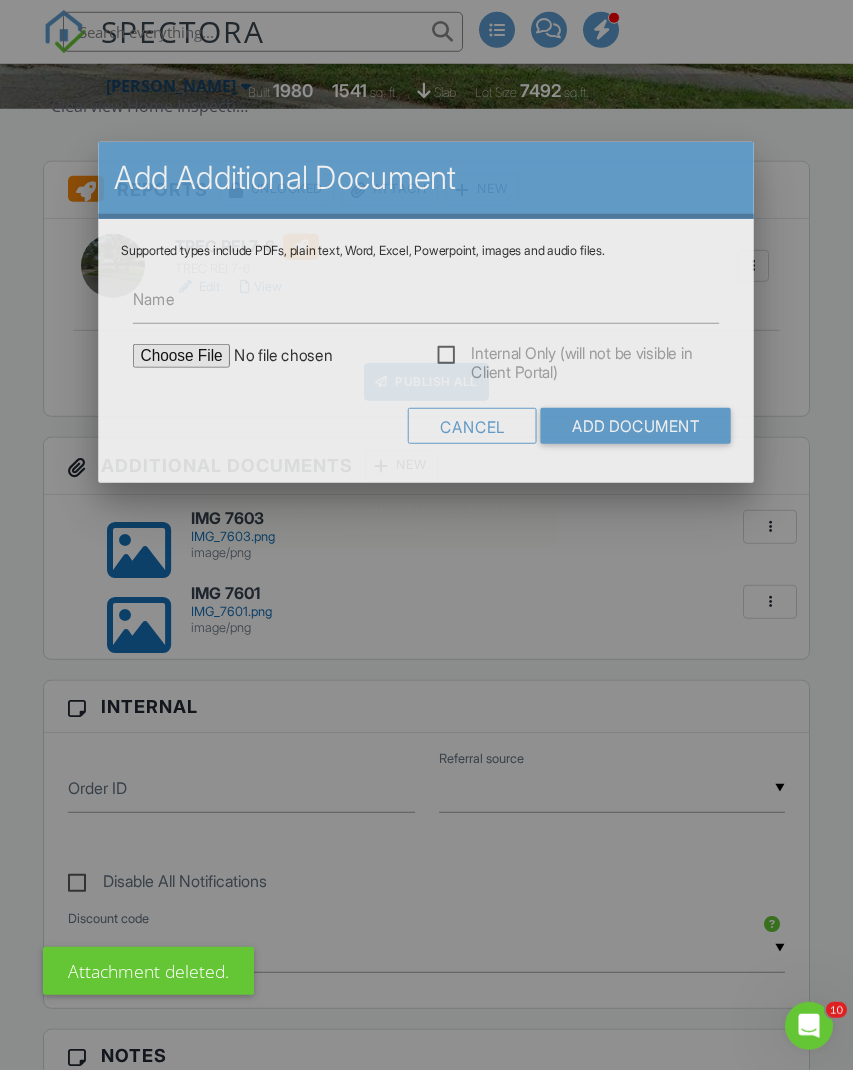 scroll, scrollTop: 0, scrollLeft: 0, axis: both 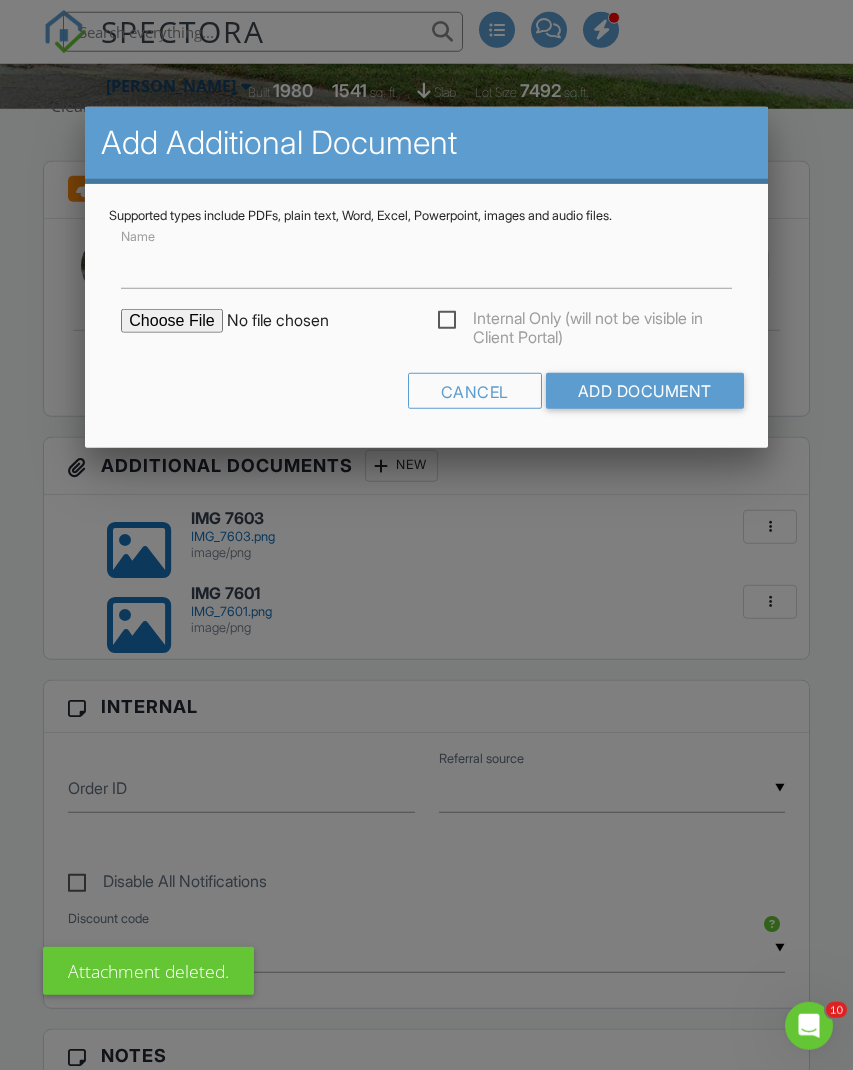 click at bounding box center [291, 321] 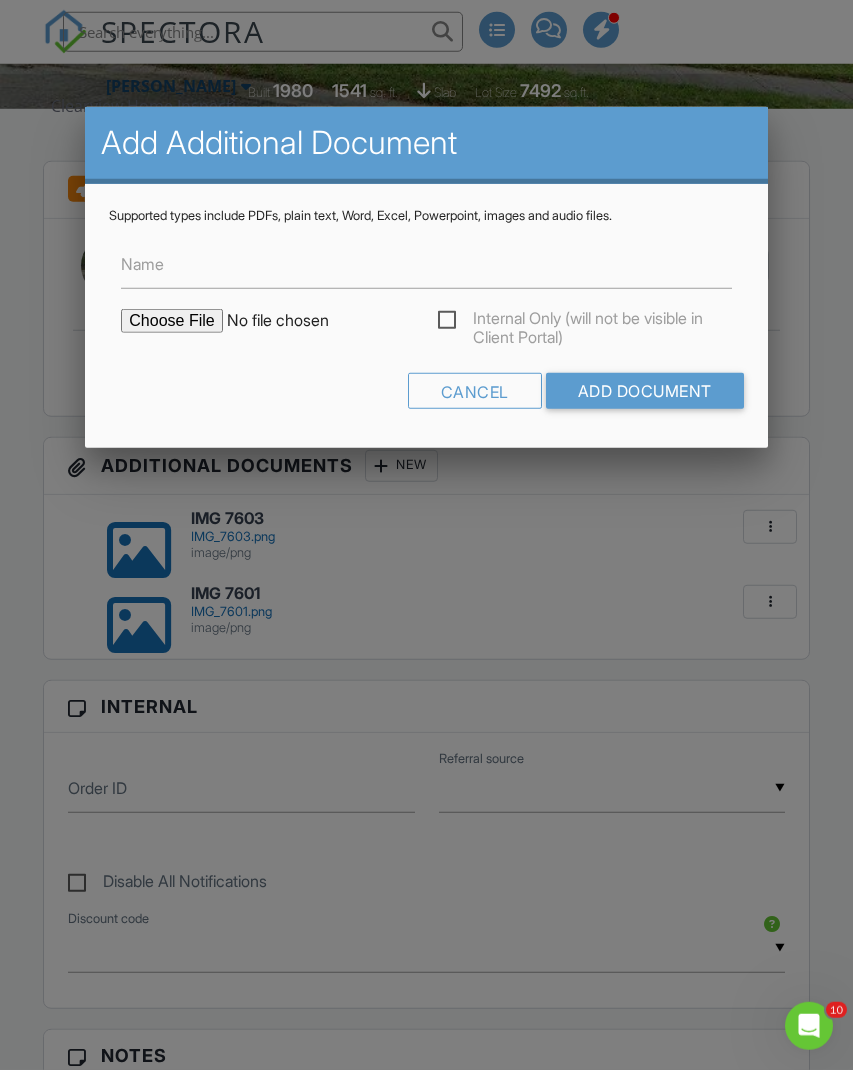 type on "C:\fakepath\IMG_7603.png" 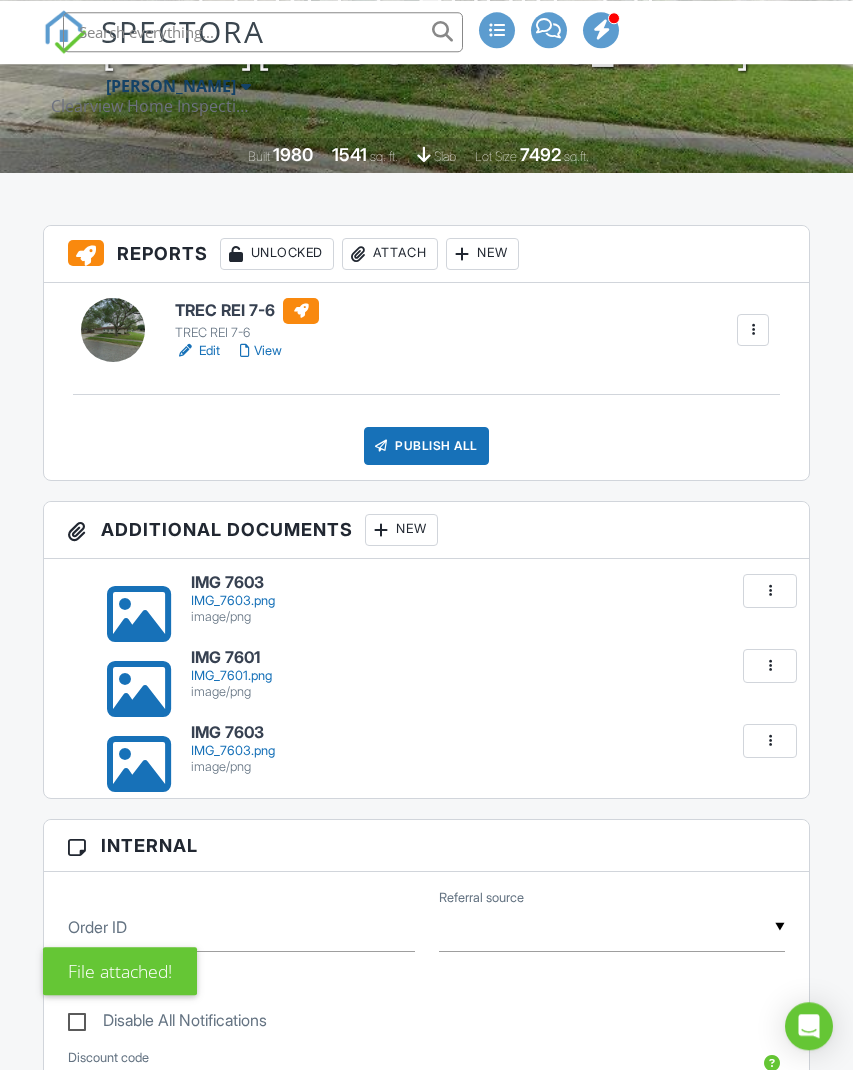 scroll, scrollTop: 414, scrollLeft: 2, axis: both 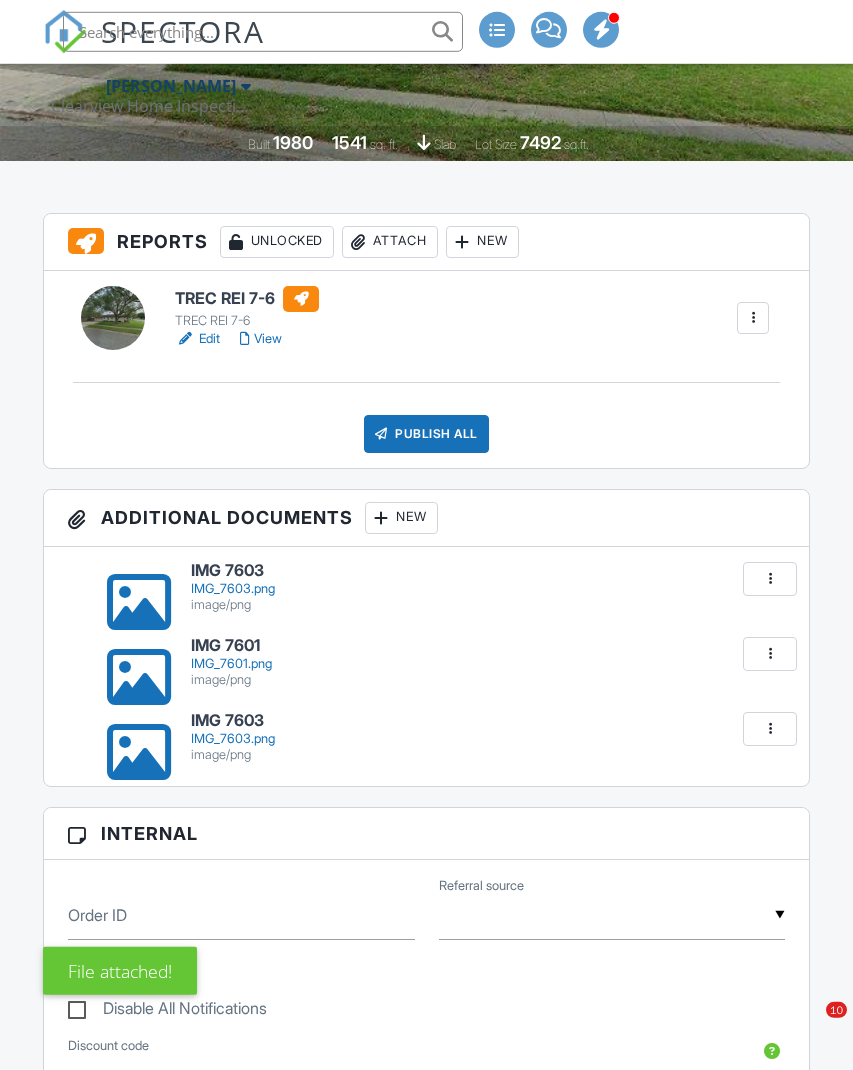 click at bounding box center [770, 729] 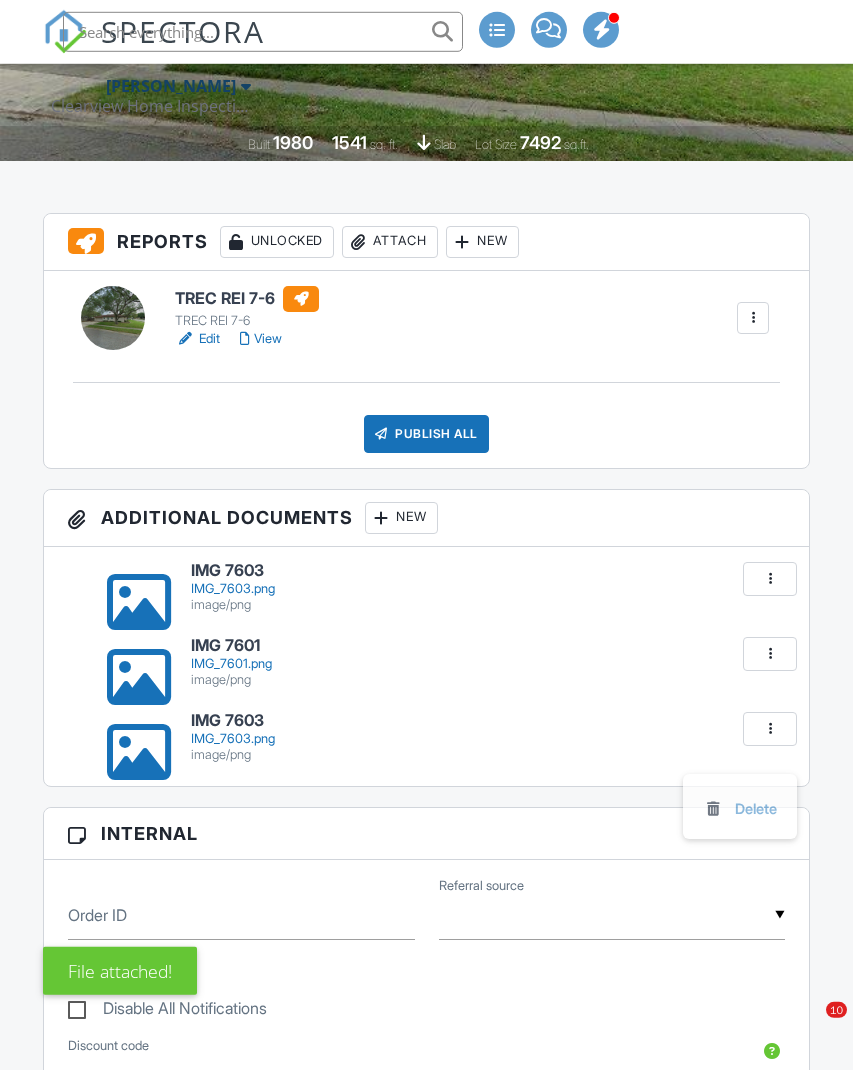 scroll, scrollTop: 415, scrollLeft: 2, axis: both 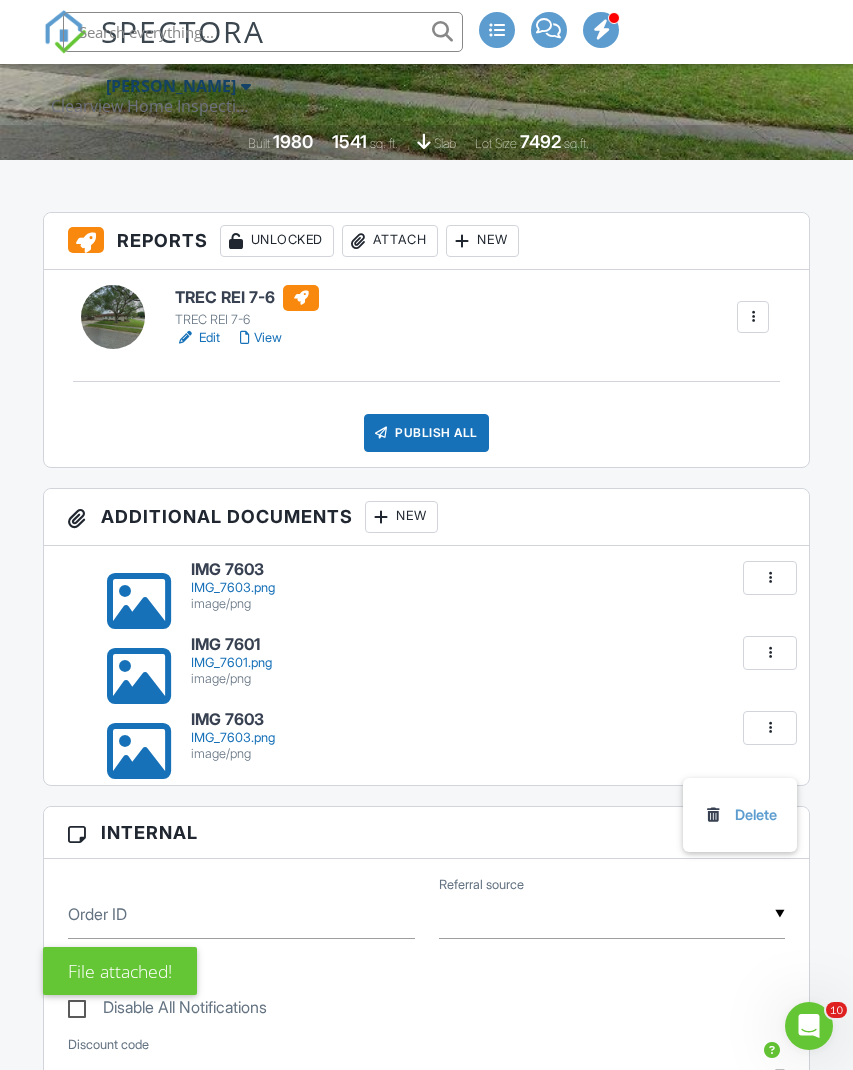 click on "Delete" at bounding box center (740, 815) 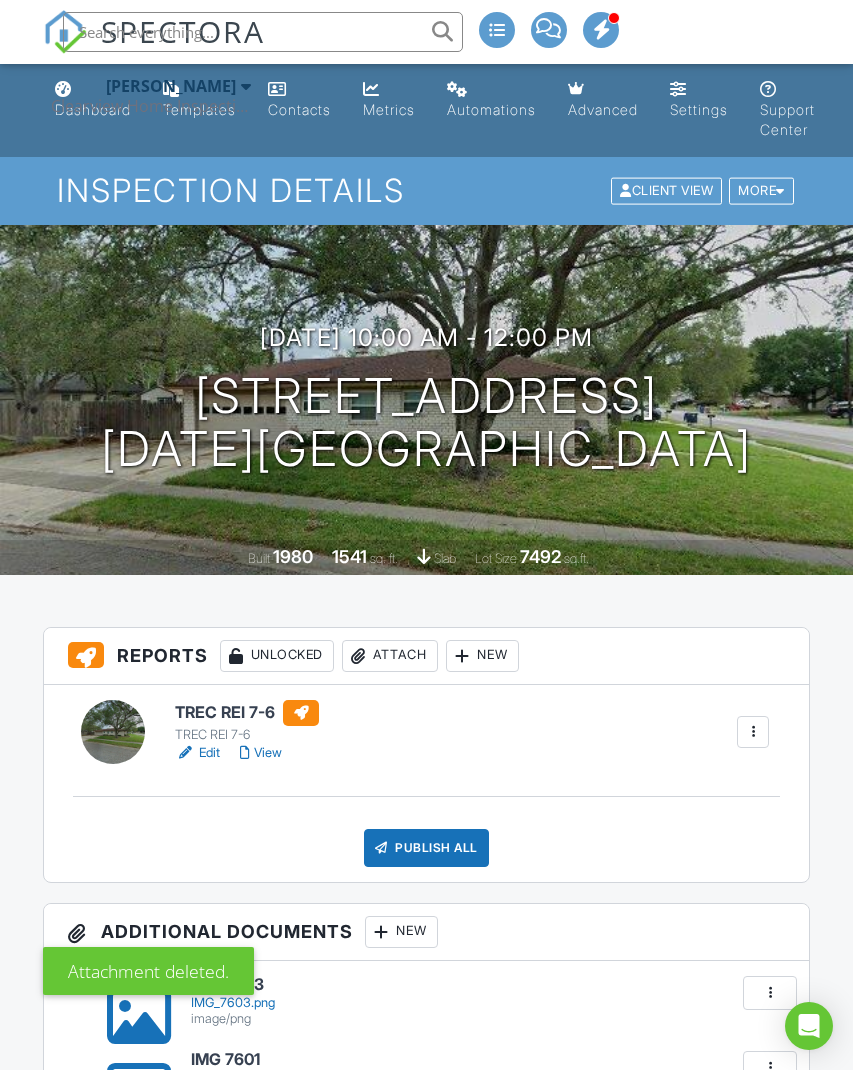 scroll, scrollTop: 318, scrollLeft: 0, axis: vertical 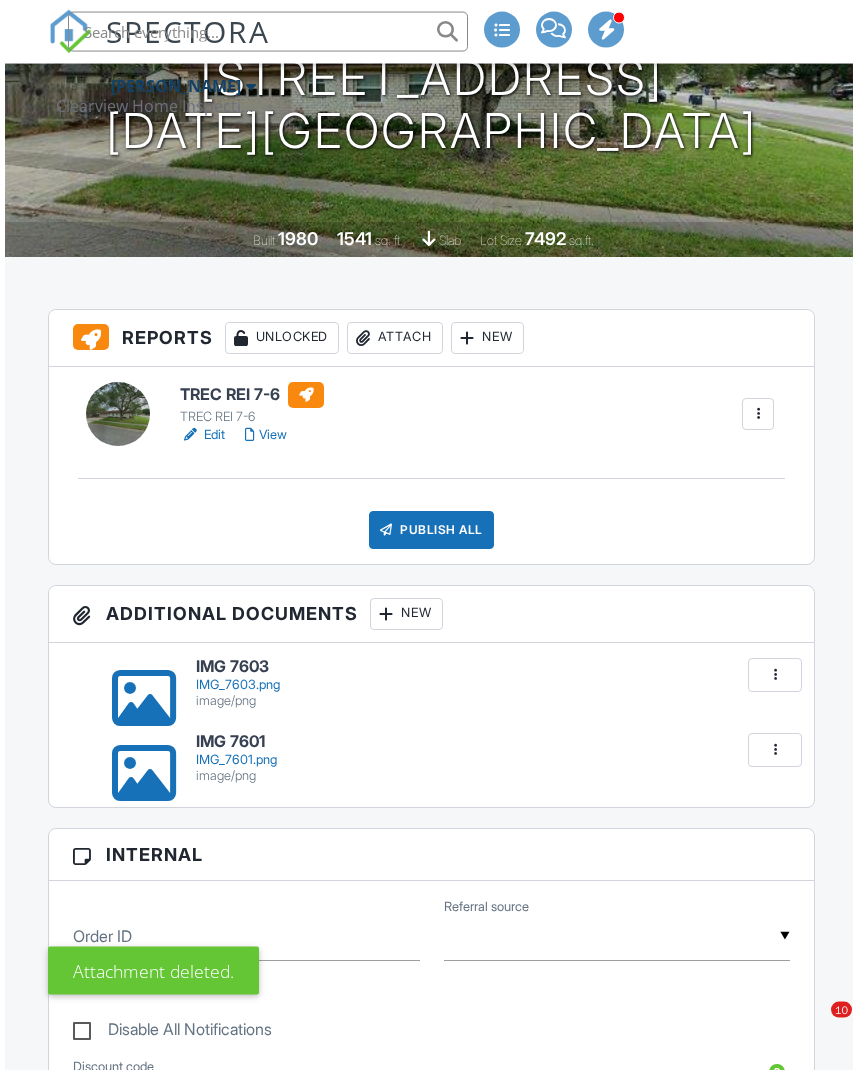 click at bounding box center [382, 614] 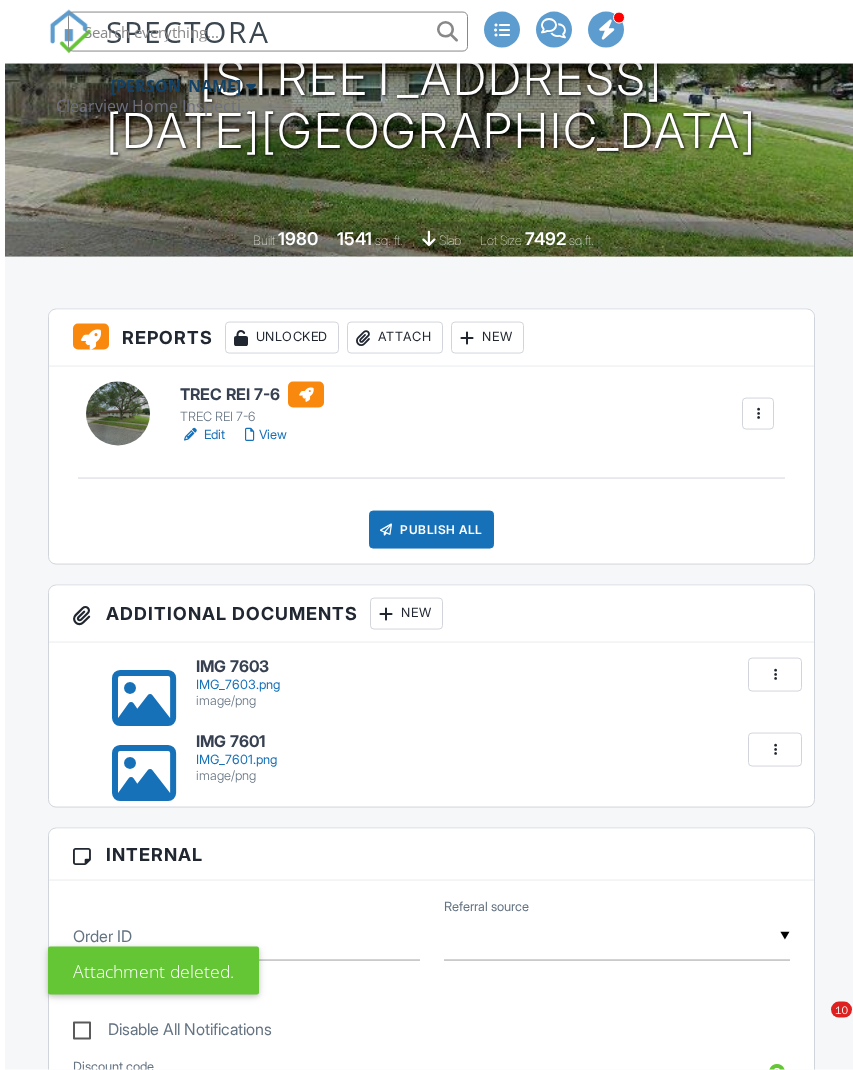 scroll, scrollTop: 364, scrollLeft: 0, axis: vertical 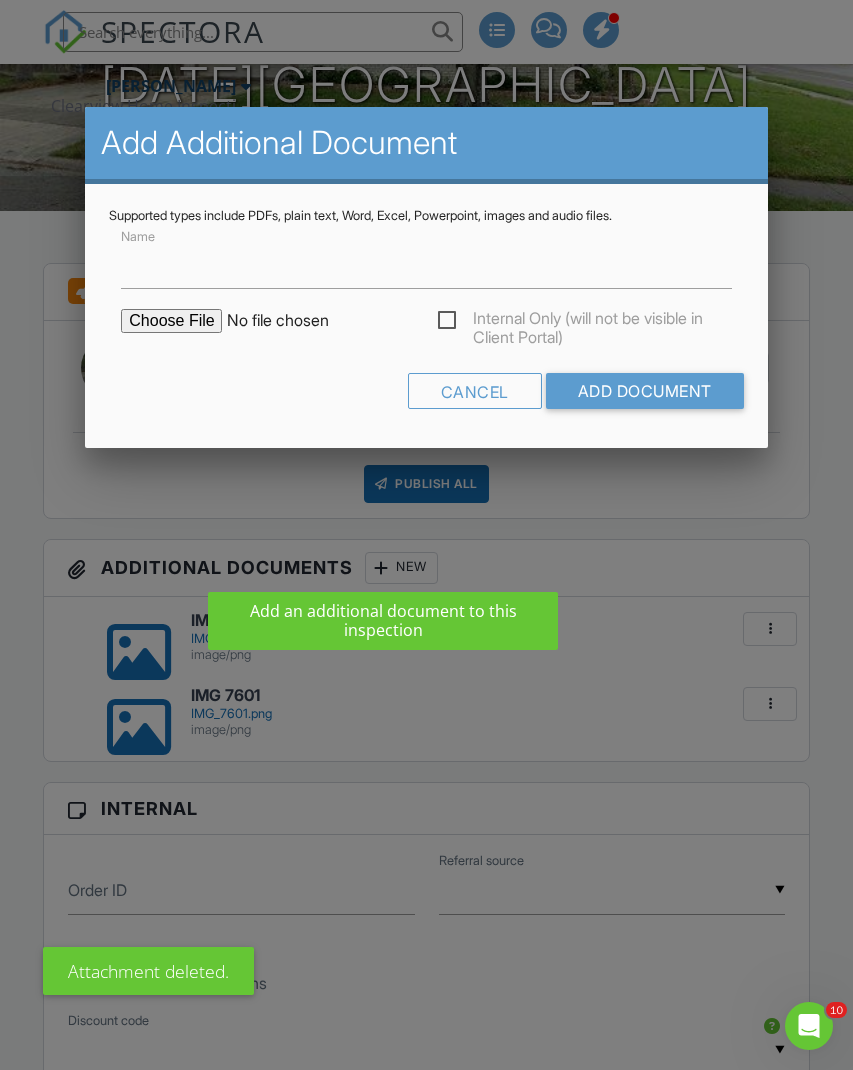 click at bounding box center (291, 321) 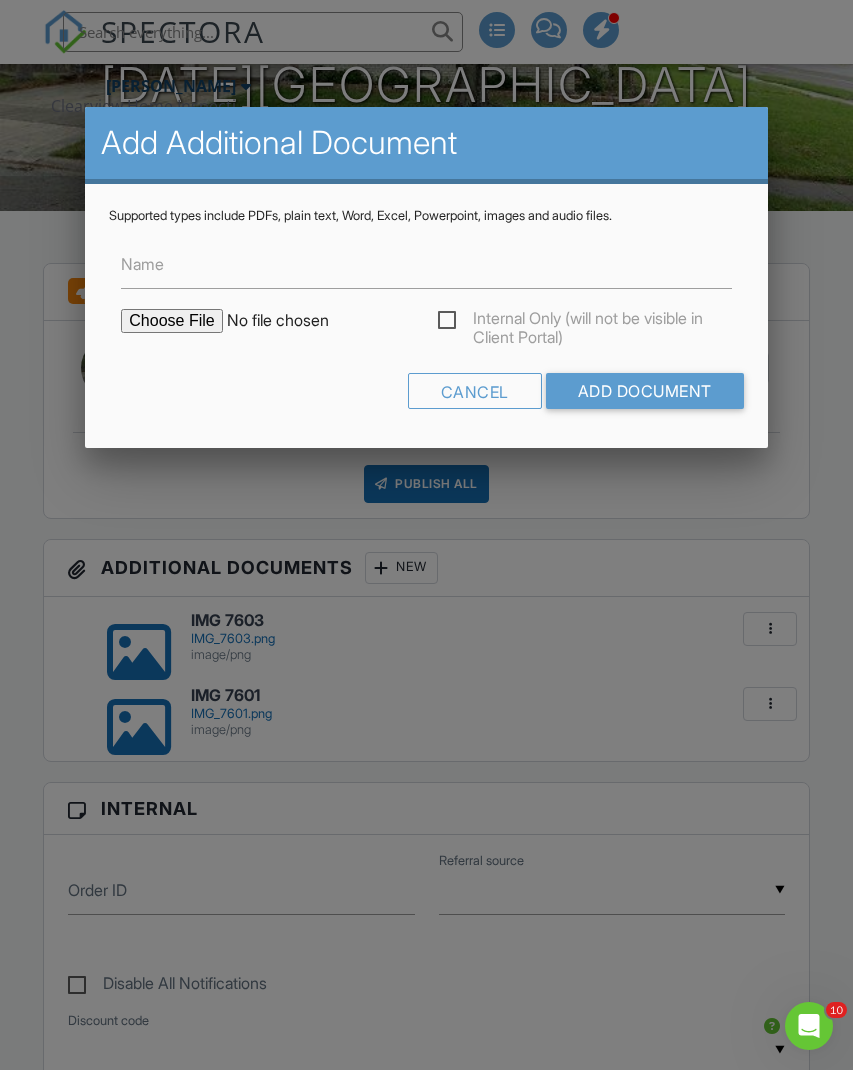type on "C:\fakepath\IMG_7602.png" 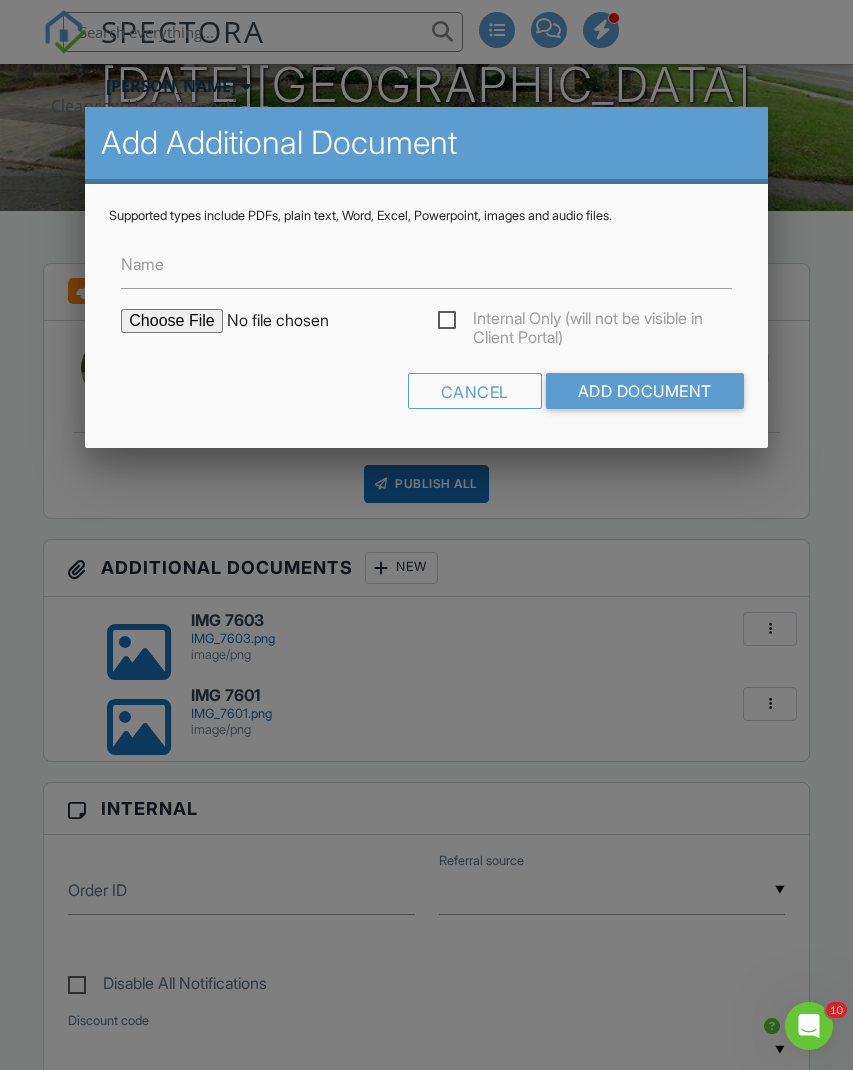 click on "Add Document" at bounding box center [645, 391] 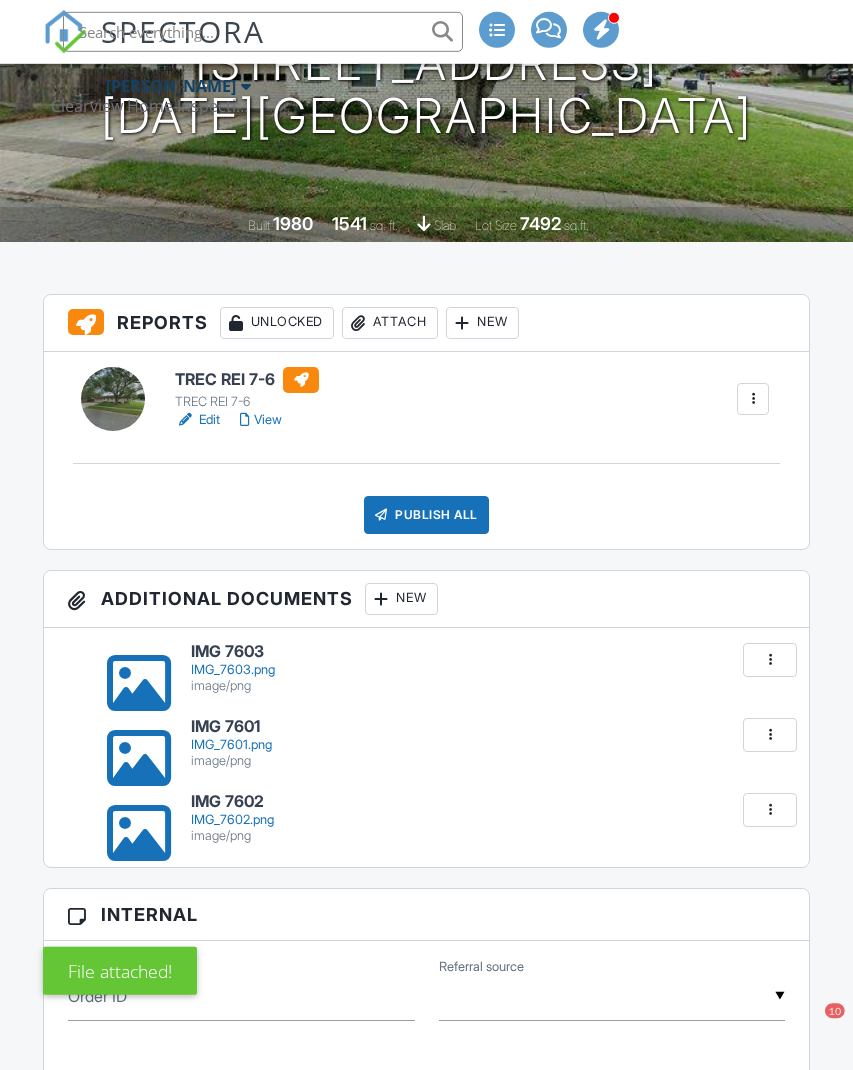 scroll, scrollTop: 334, scrollLeft: 0, axis: vertical 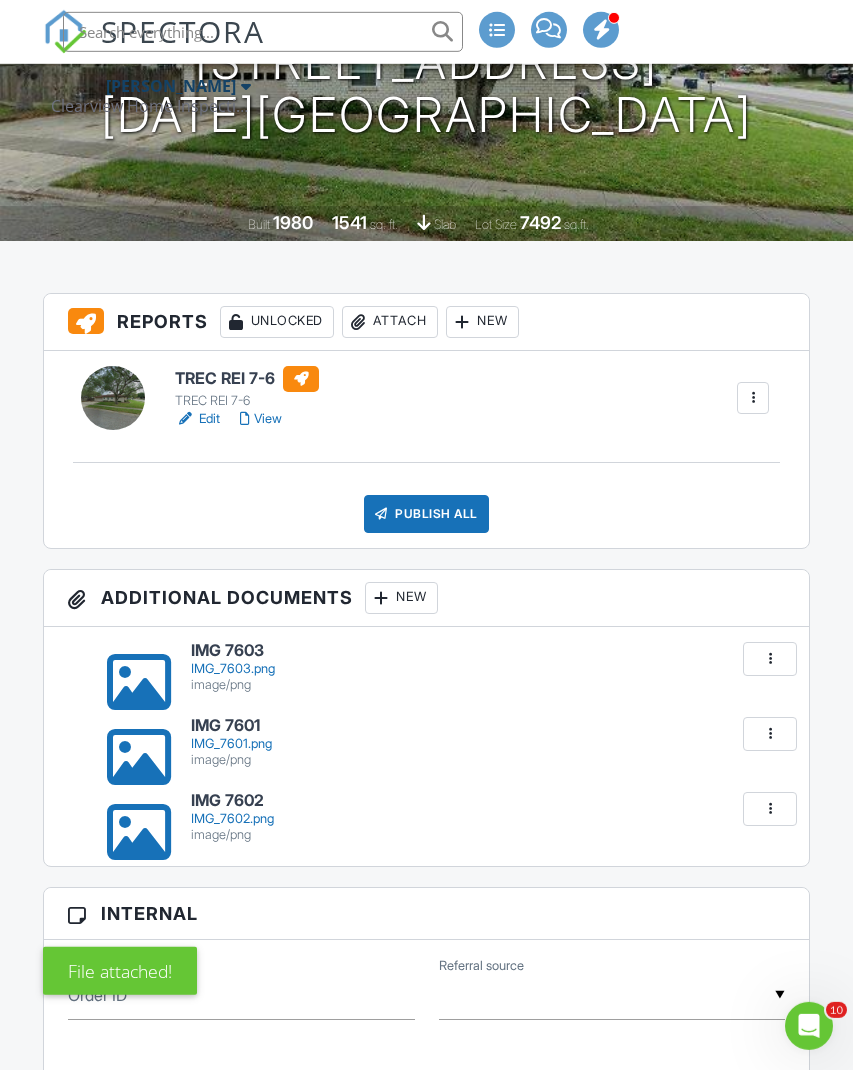 click on "Publish All" at bounding box center [426, 514] 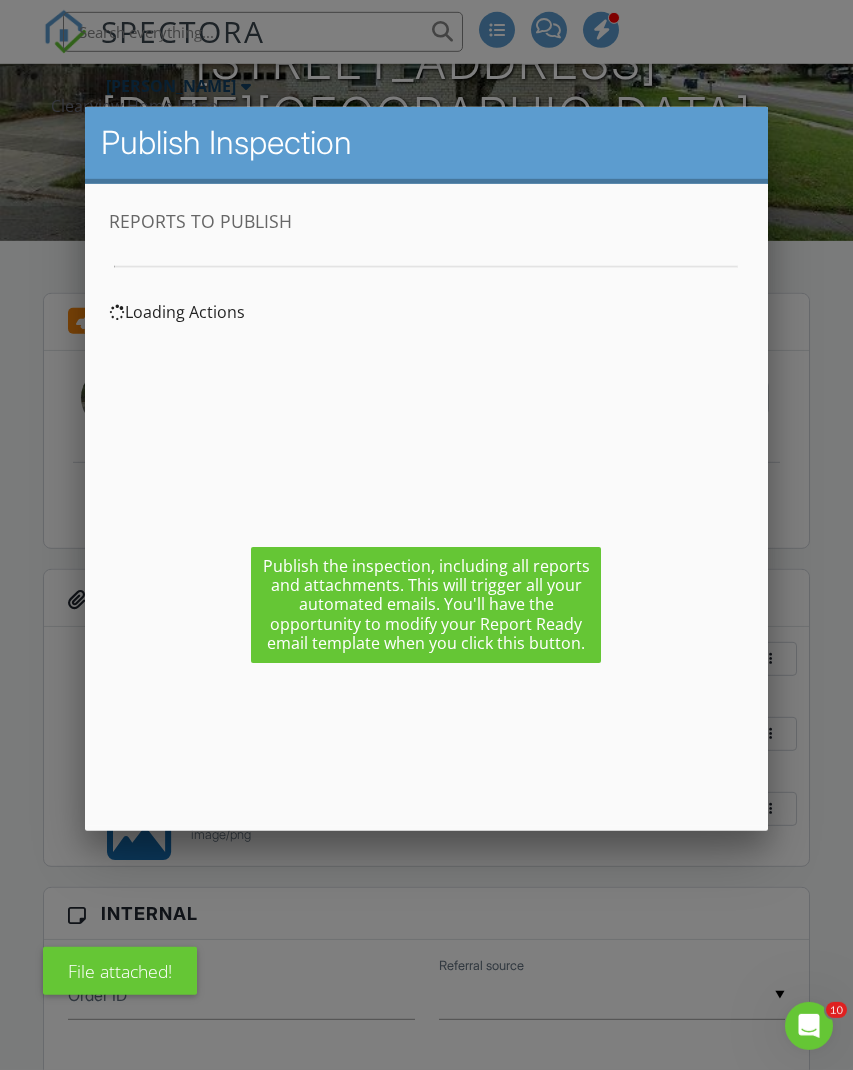scroll, scrollTop: 0, scrollLeft: 0, axis: both 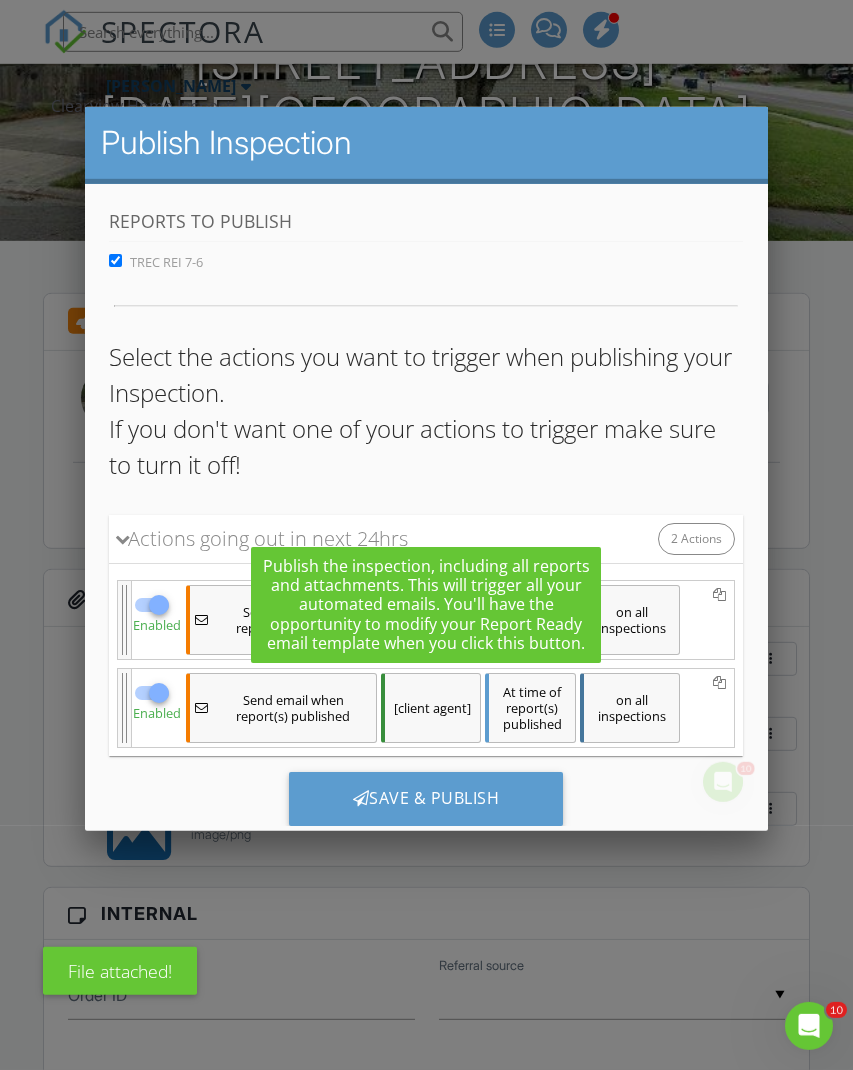 click on "Save & Publish" at bounding box center [426, 798] 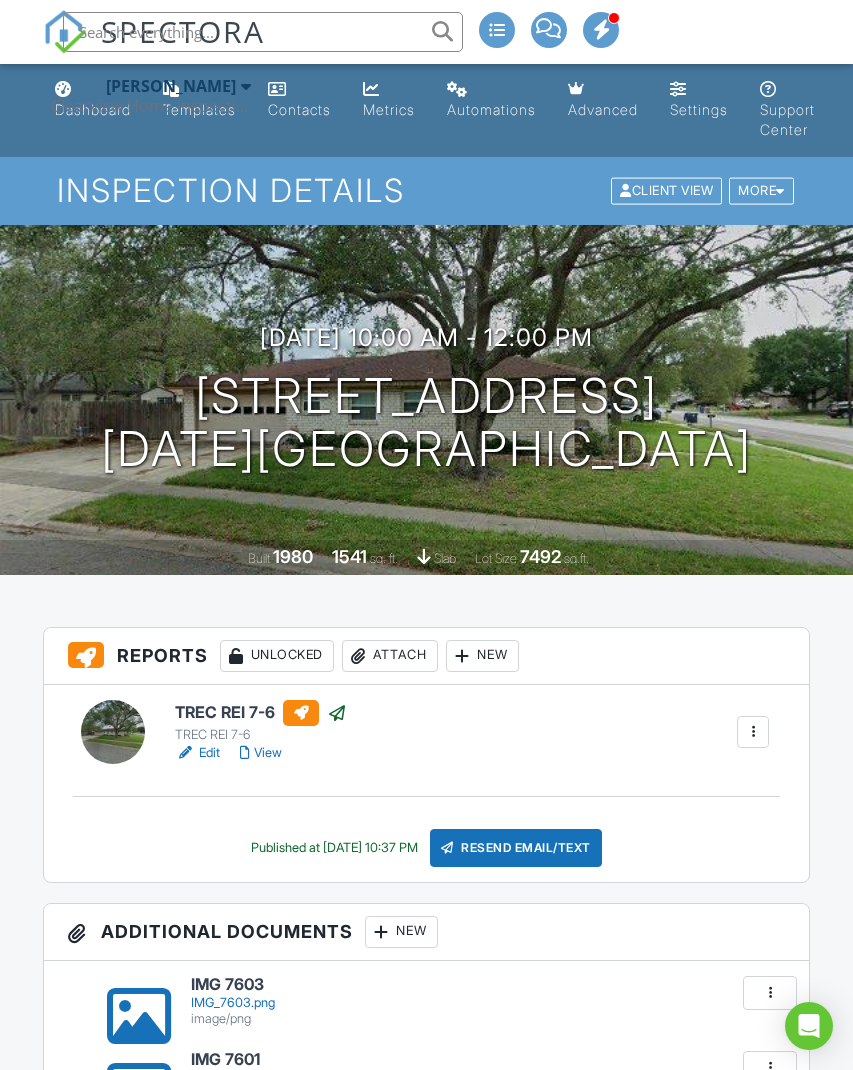 scroll, scrollTop: 0, scrollLeft: 0, axis: both 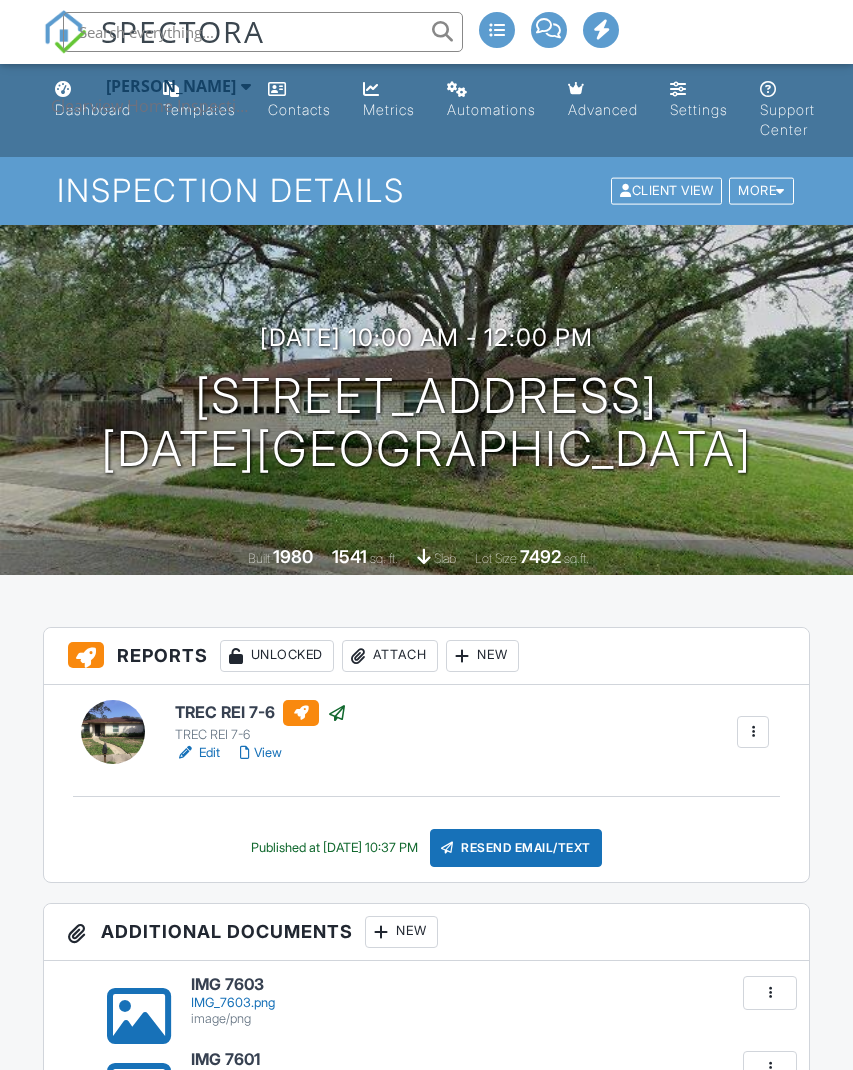 click on "Resend Email/Text" at bounding box center (516, 848) 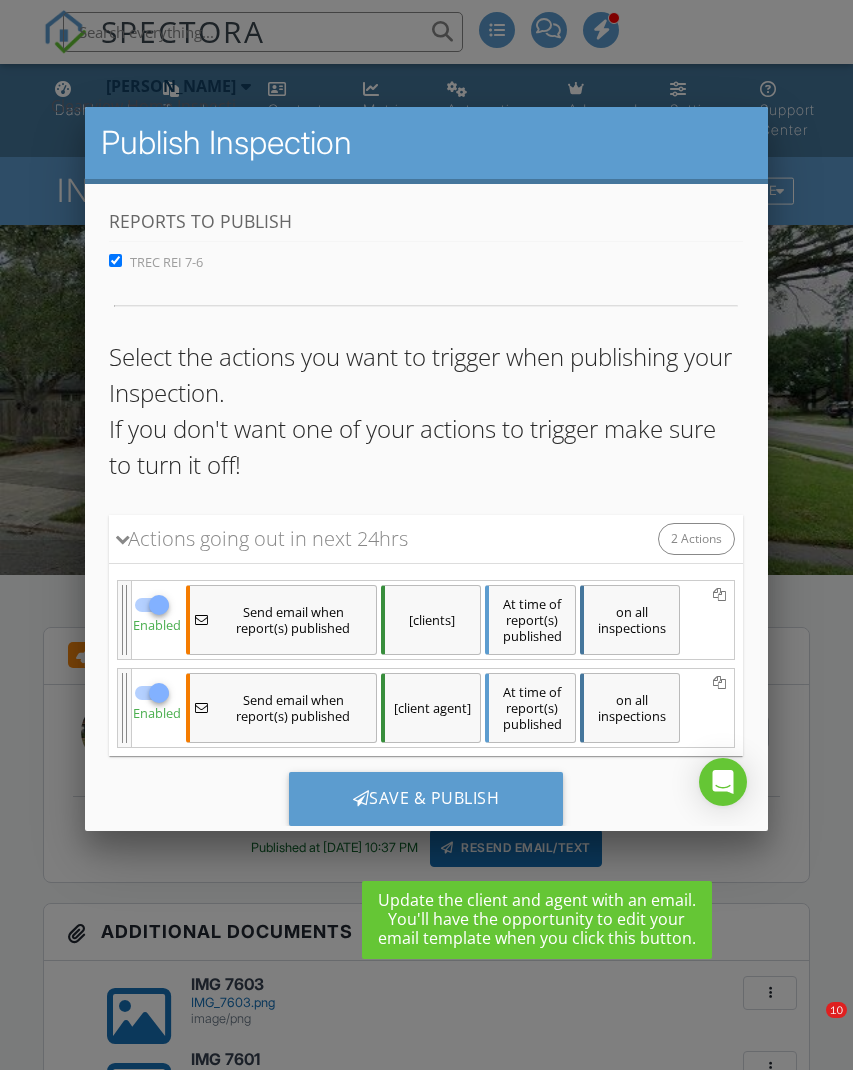 scroll, scrollTop: 0, scrollLeft: 0, axis: both 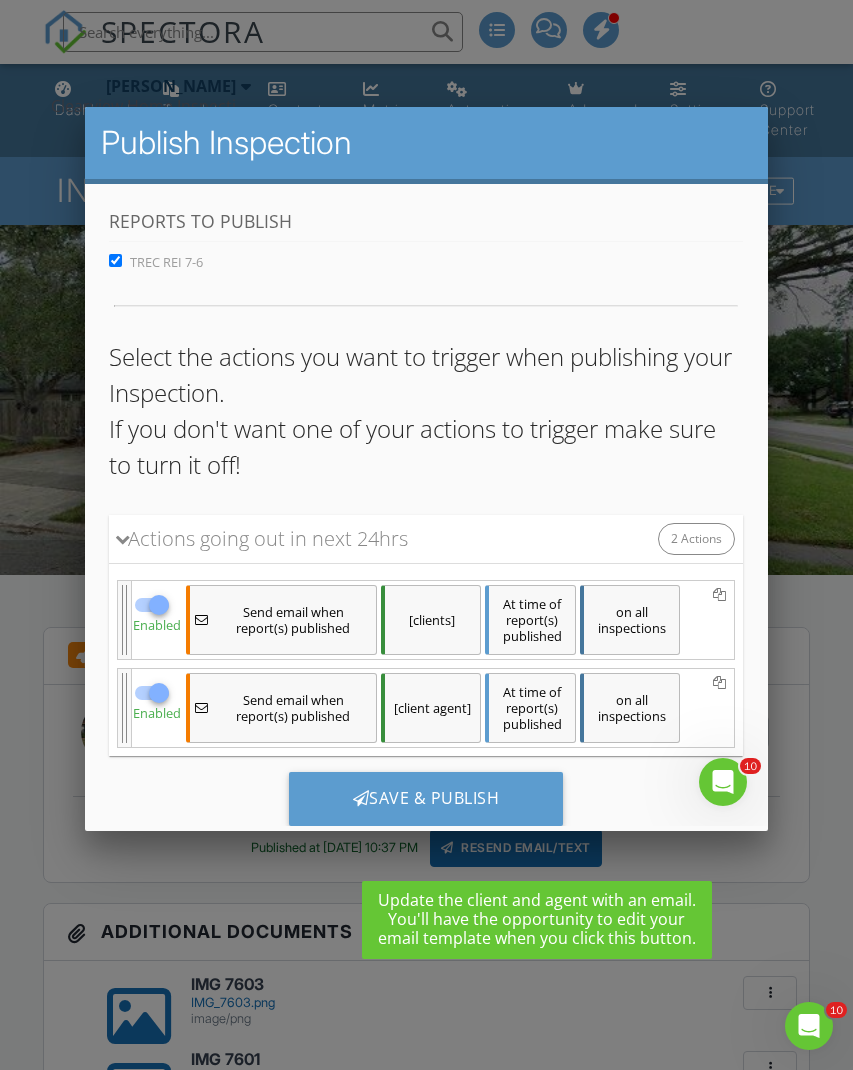 click on "Save & Publish" at bounding box center [426, 799] 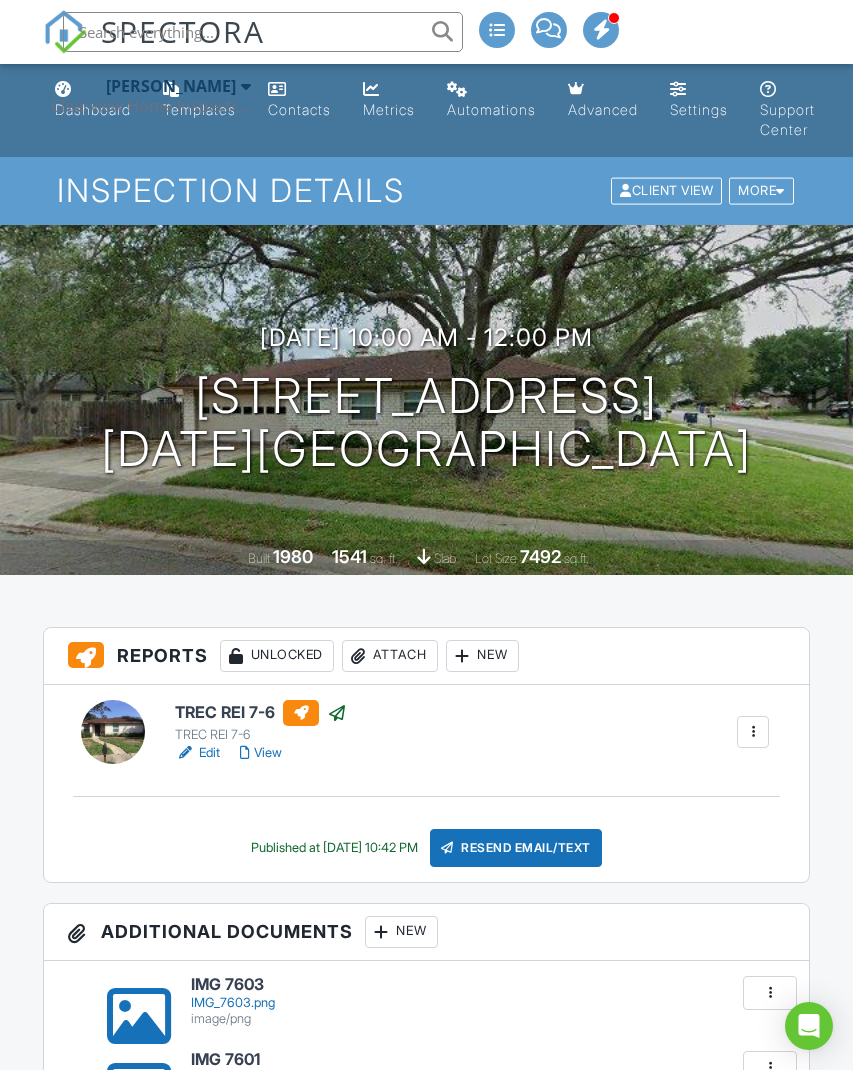 scroll, scrollTop: 0, scrollLeft: 0, axis: both 